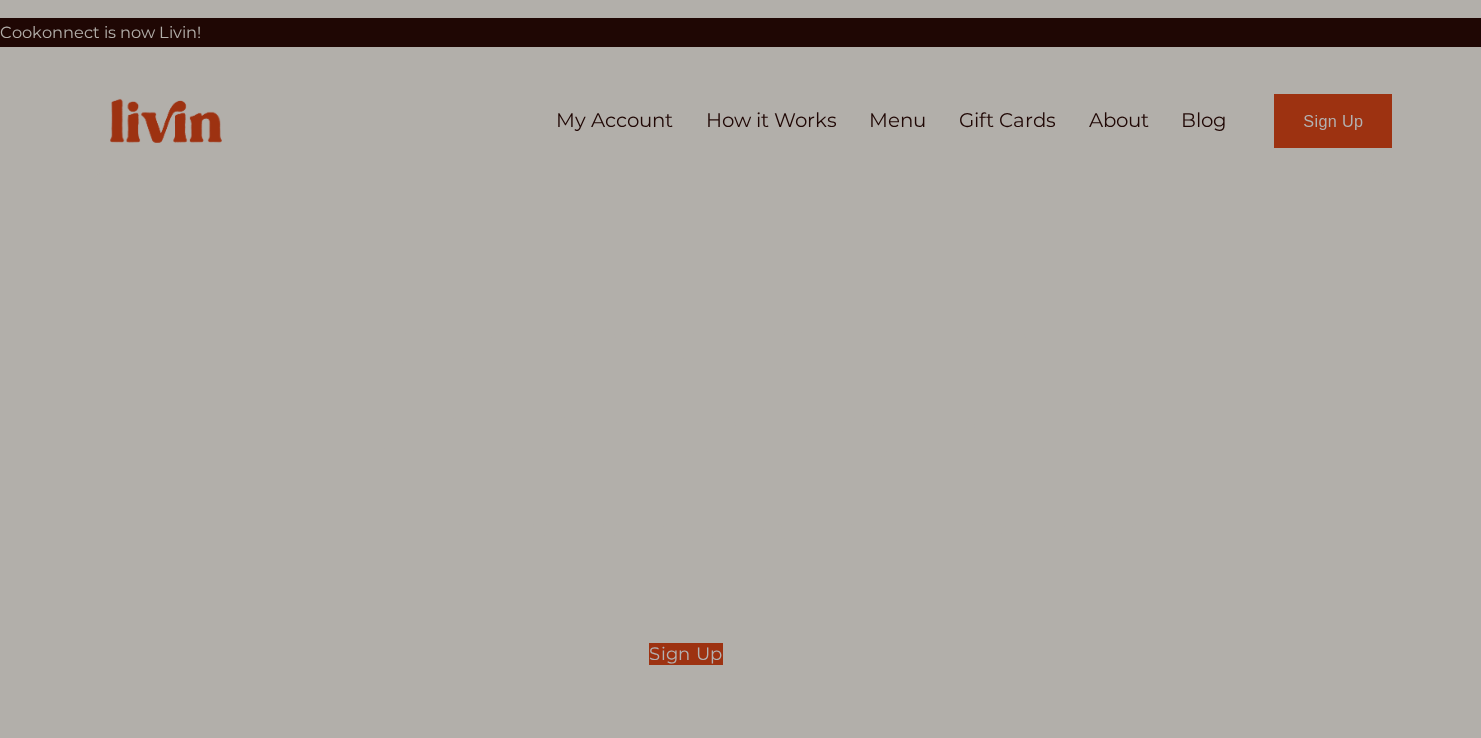 scroll, scrollTop: 0, scrollLeft: 0, axis: both 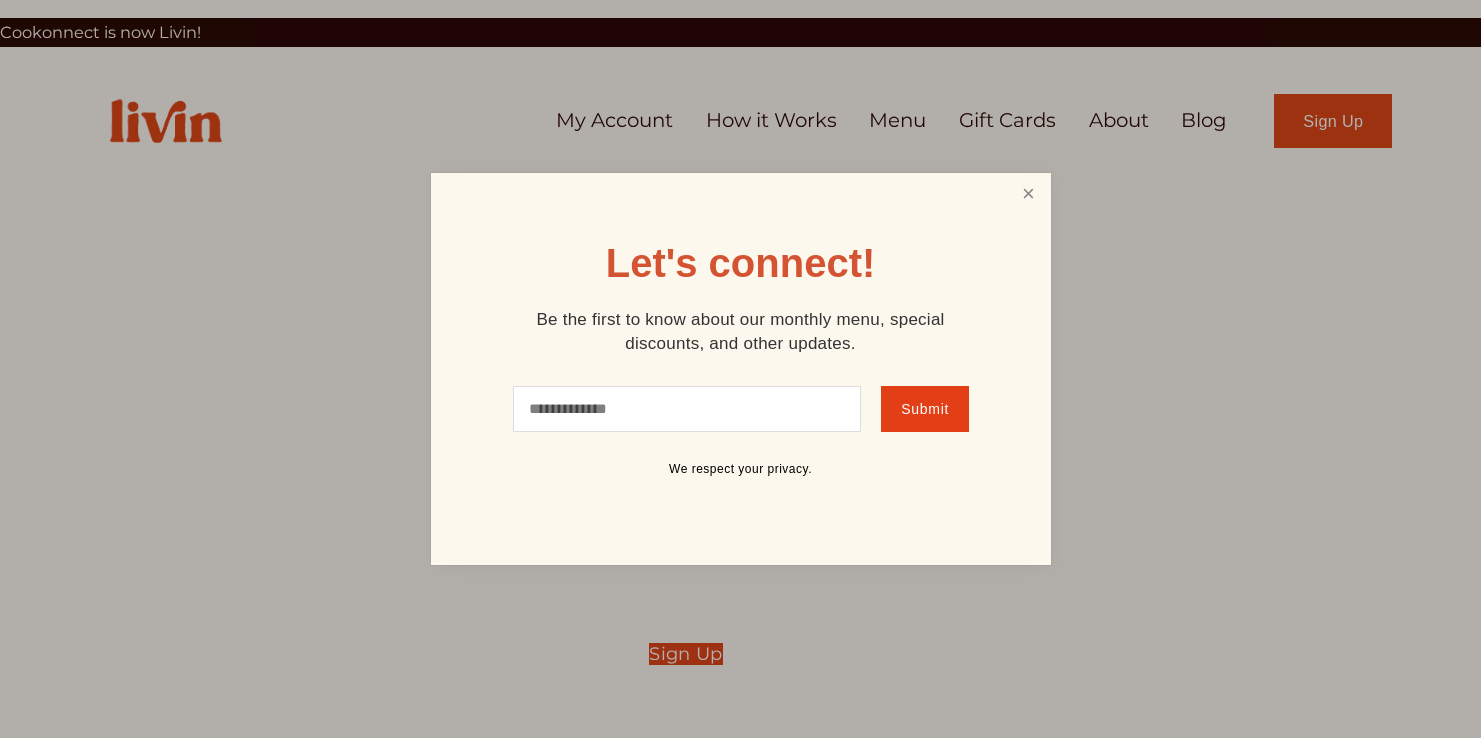 click at bounding box center (1028, 194) 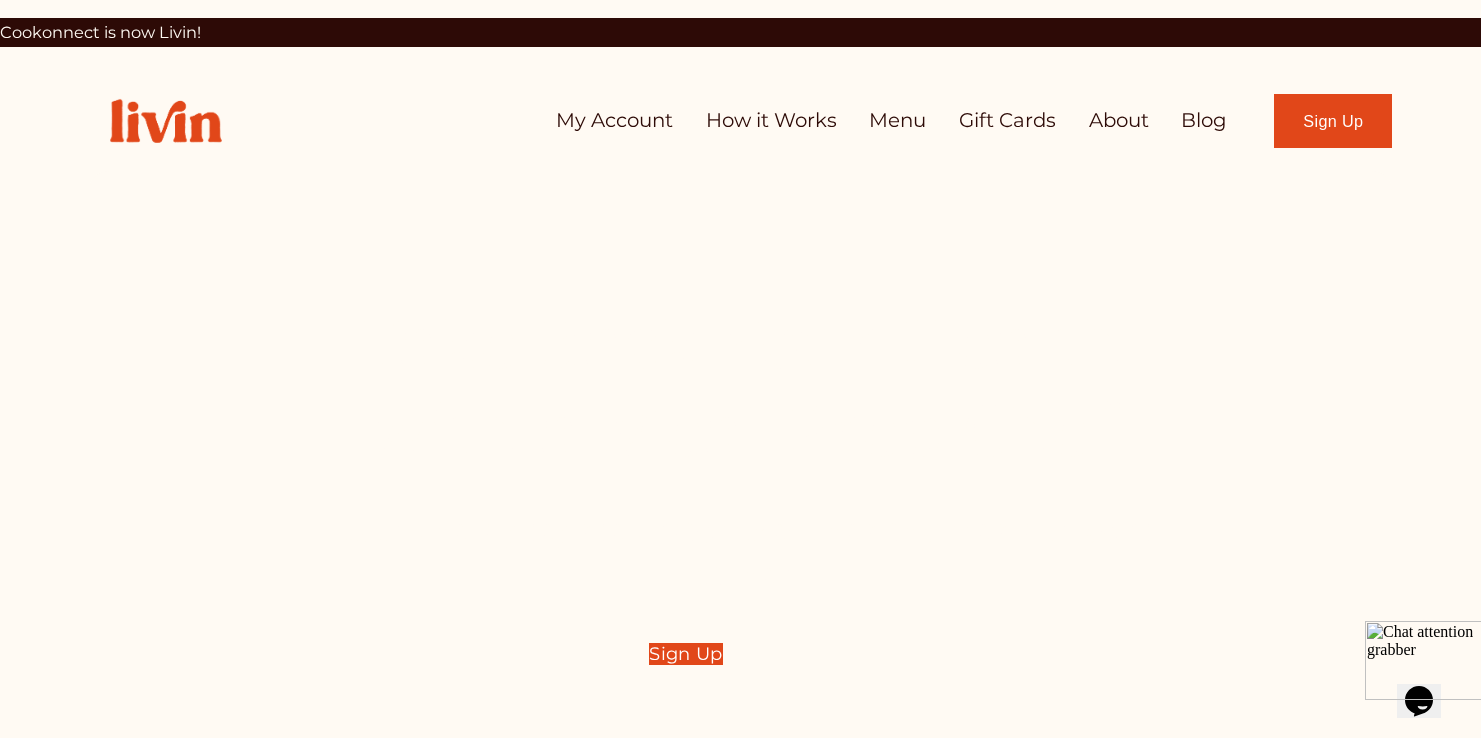 scroll, scrollTop: 0, scrollLeft: 0, axis: both 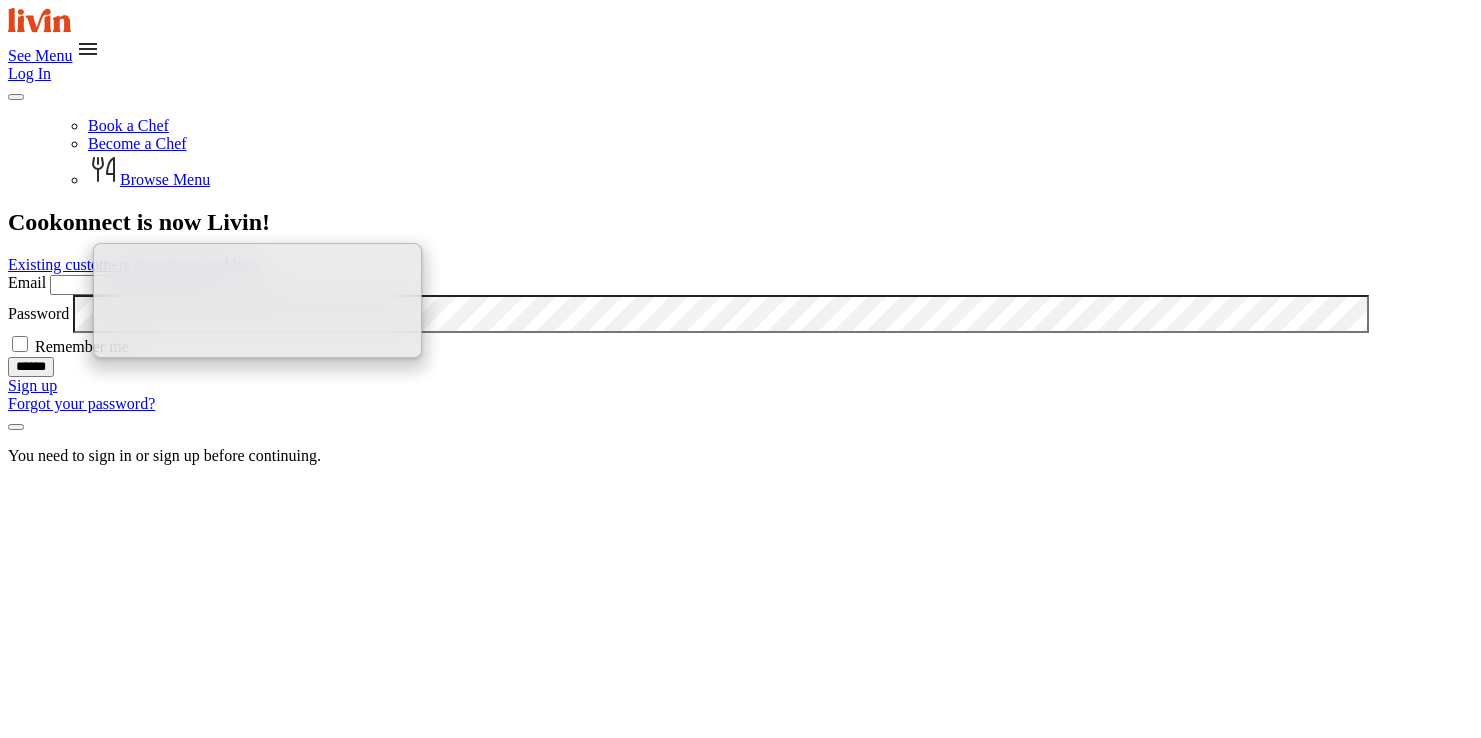 click on "Email" at bounding box center (121, 285) 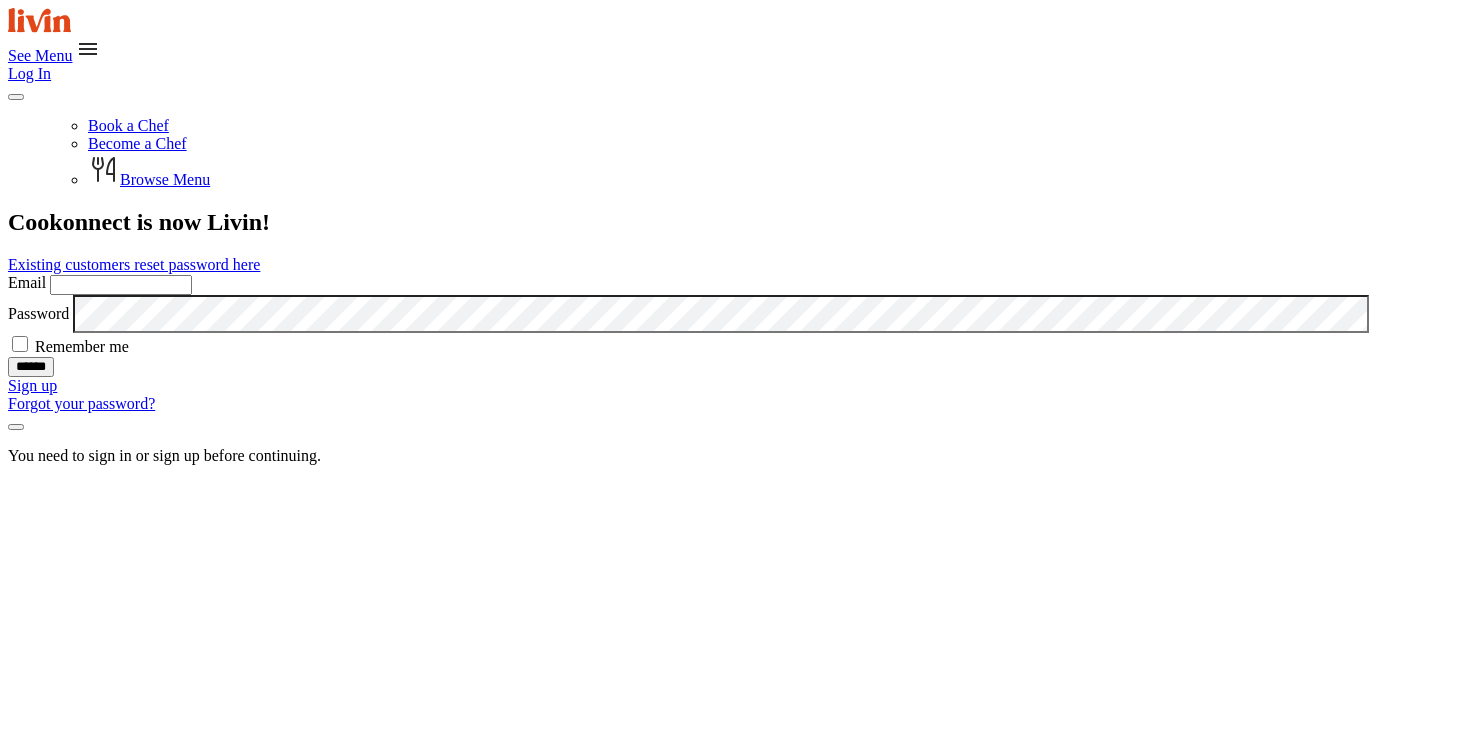 type on "**********" 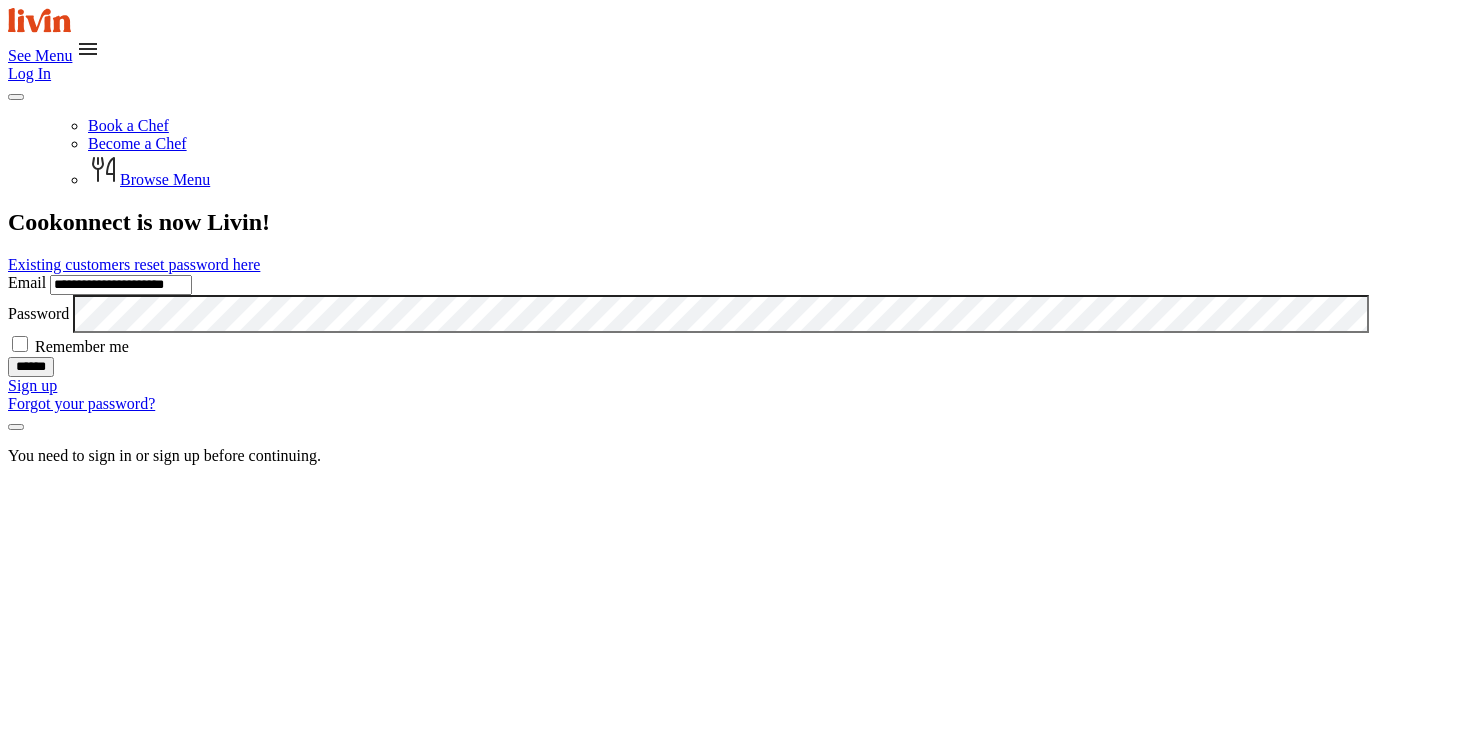 click on "******" at bounding box center (31, 367) 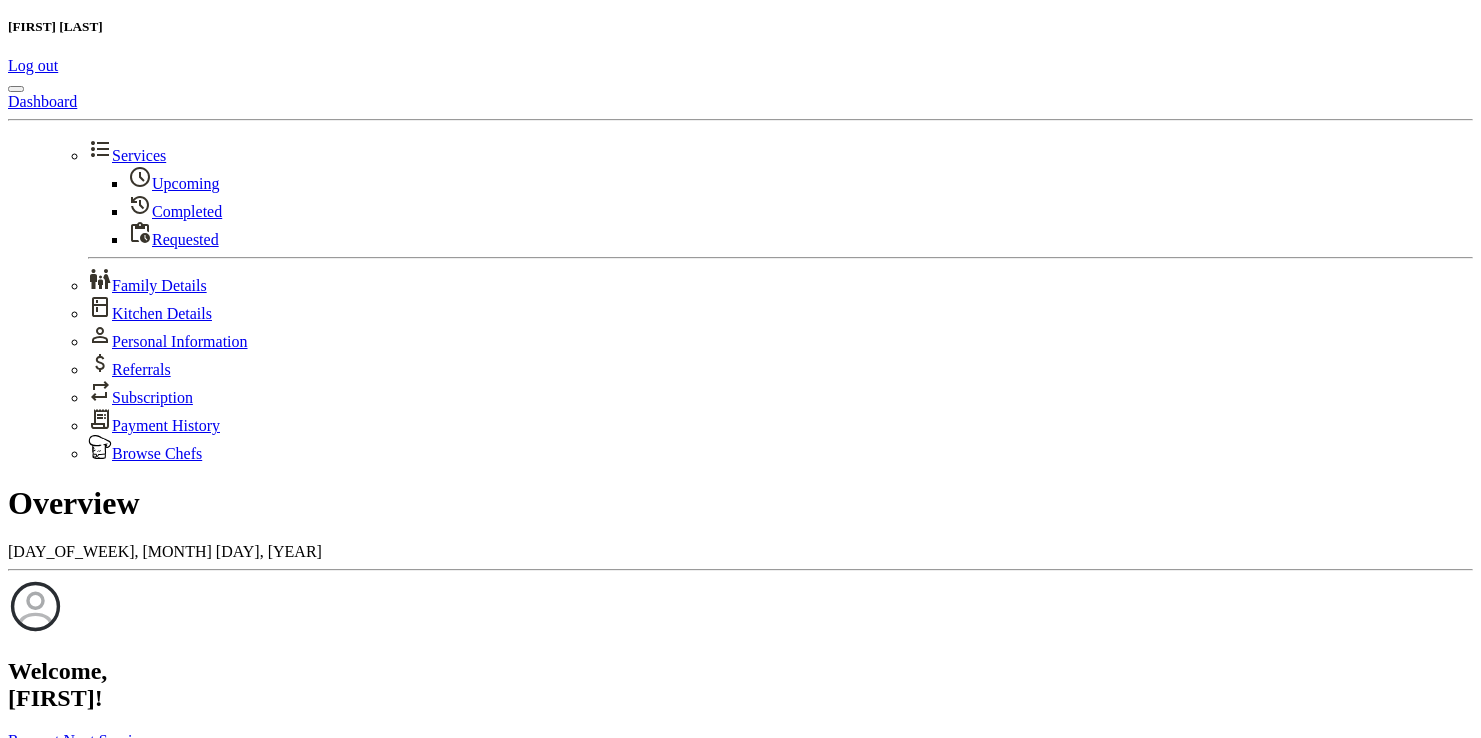 scroll, scrollTop: 171, scrollLeft: 0, axis: vertical 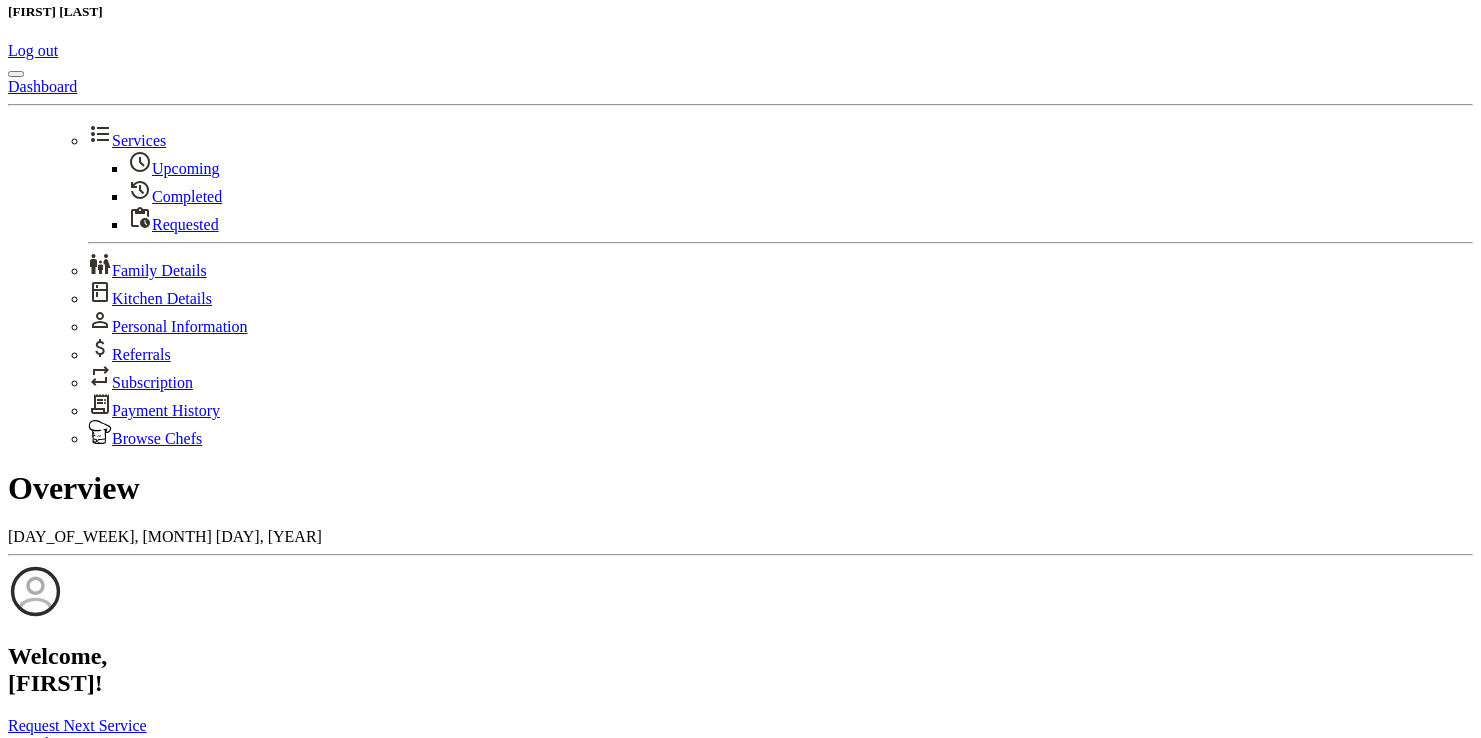 click on "Details" at bounding box center [30, 1000] 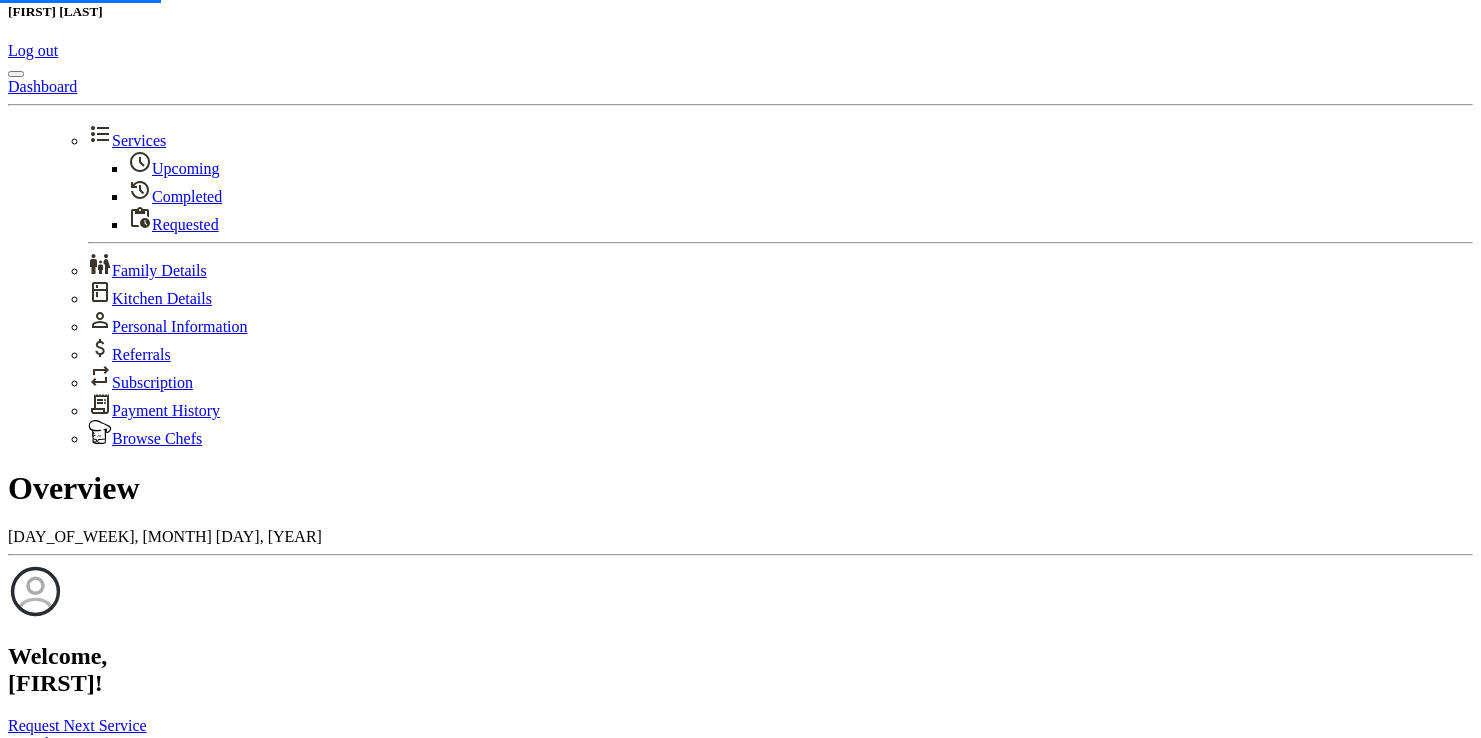 scroll, scrollTop: 0, scrollLeft: 0, axis: both 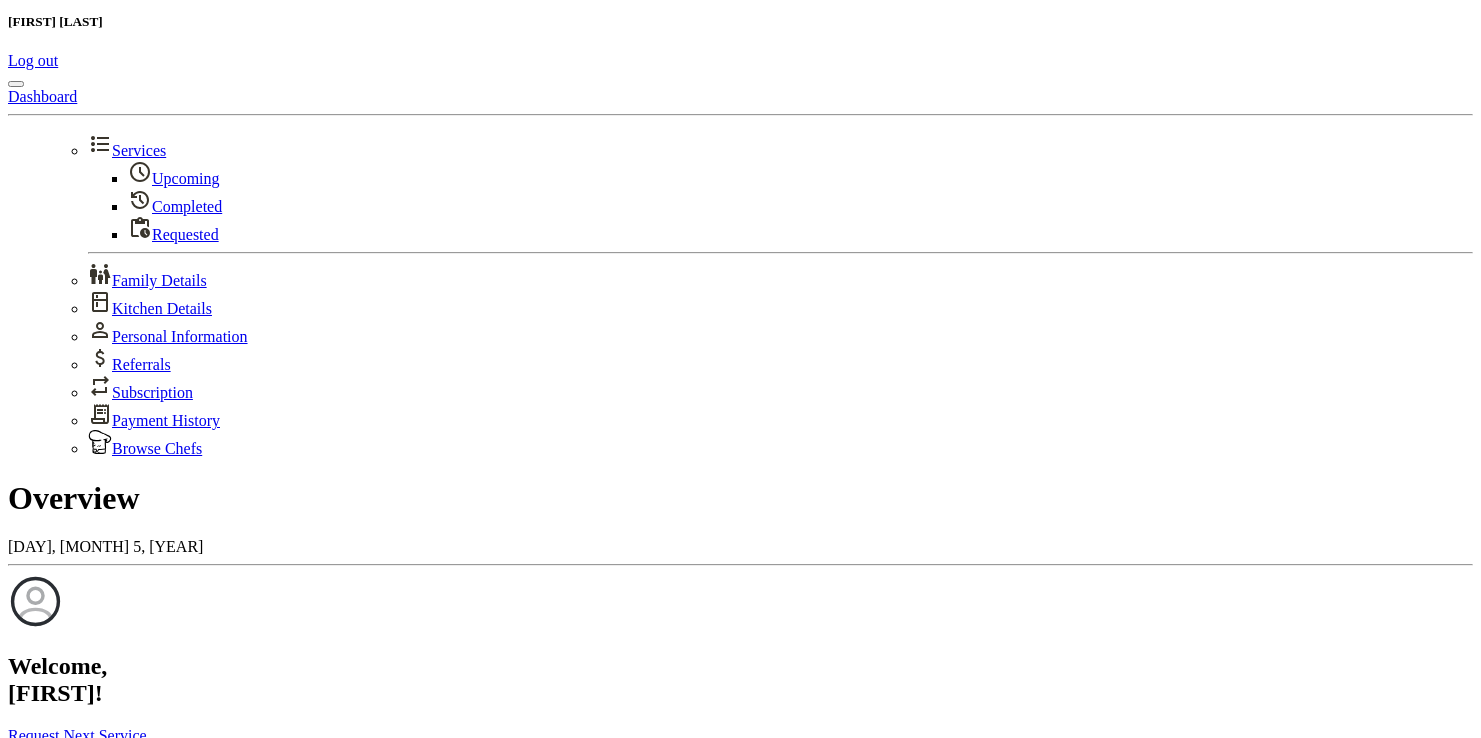 click on "Request Next Service" at bounding box center (77, 735) 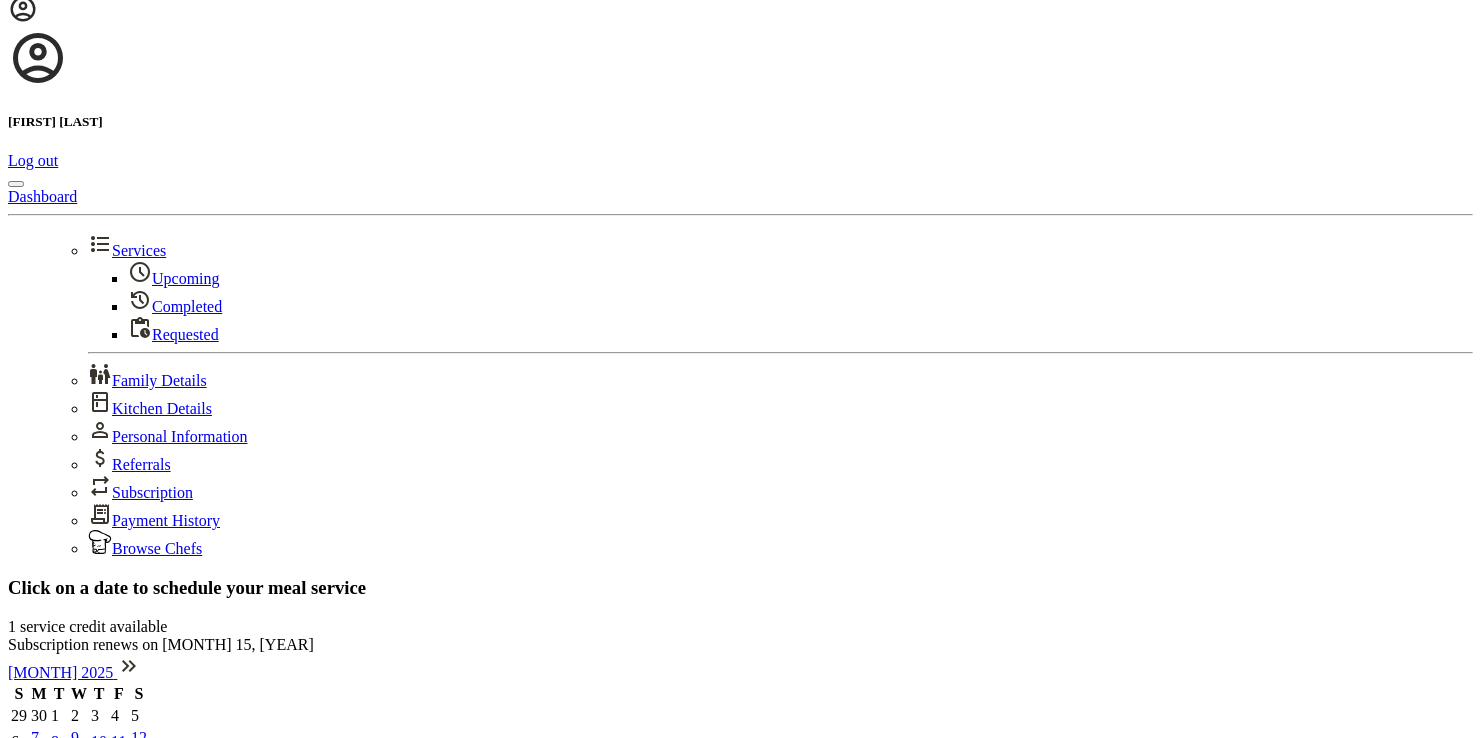 scroll, scrollTop: 0, scrollLeft: 0, axis: both 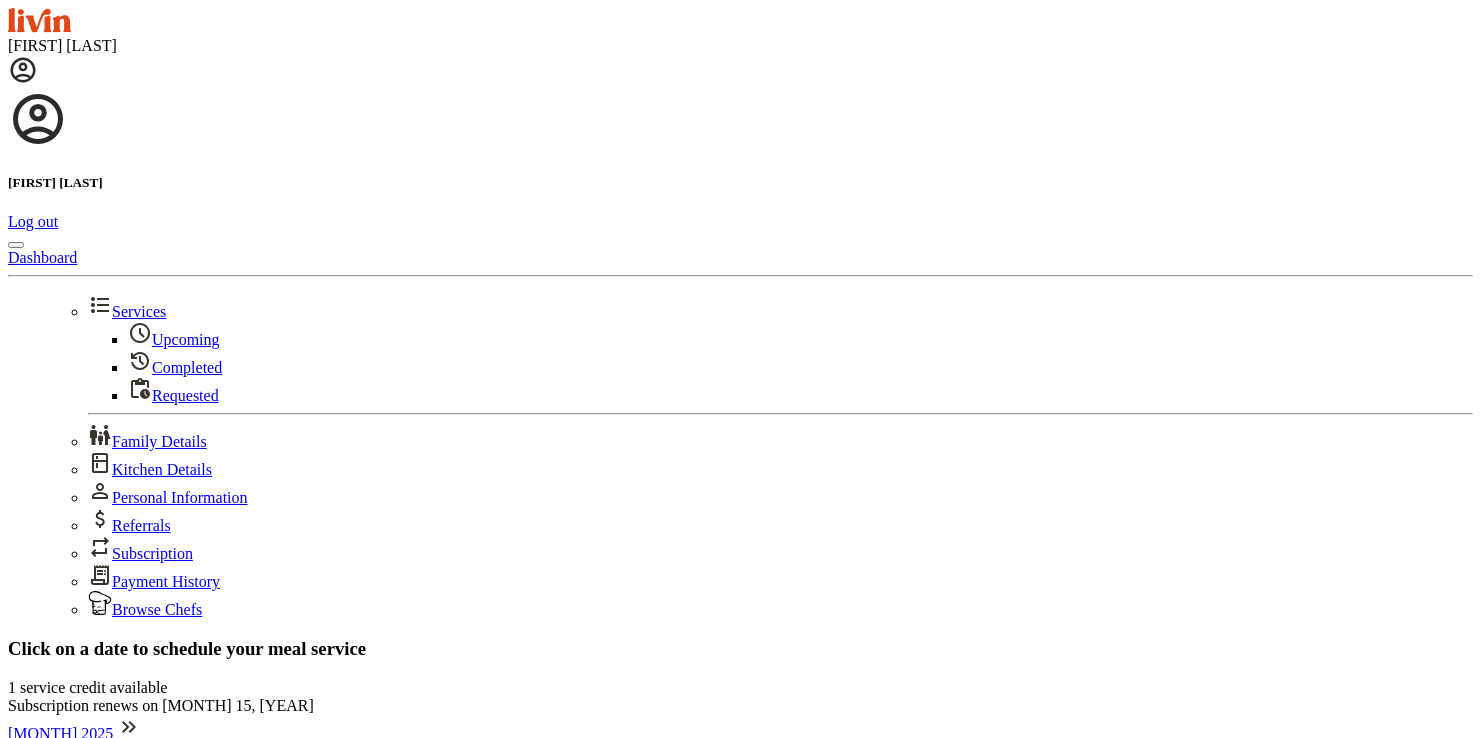 click on "7" at bounding box center (39, 799) 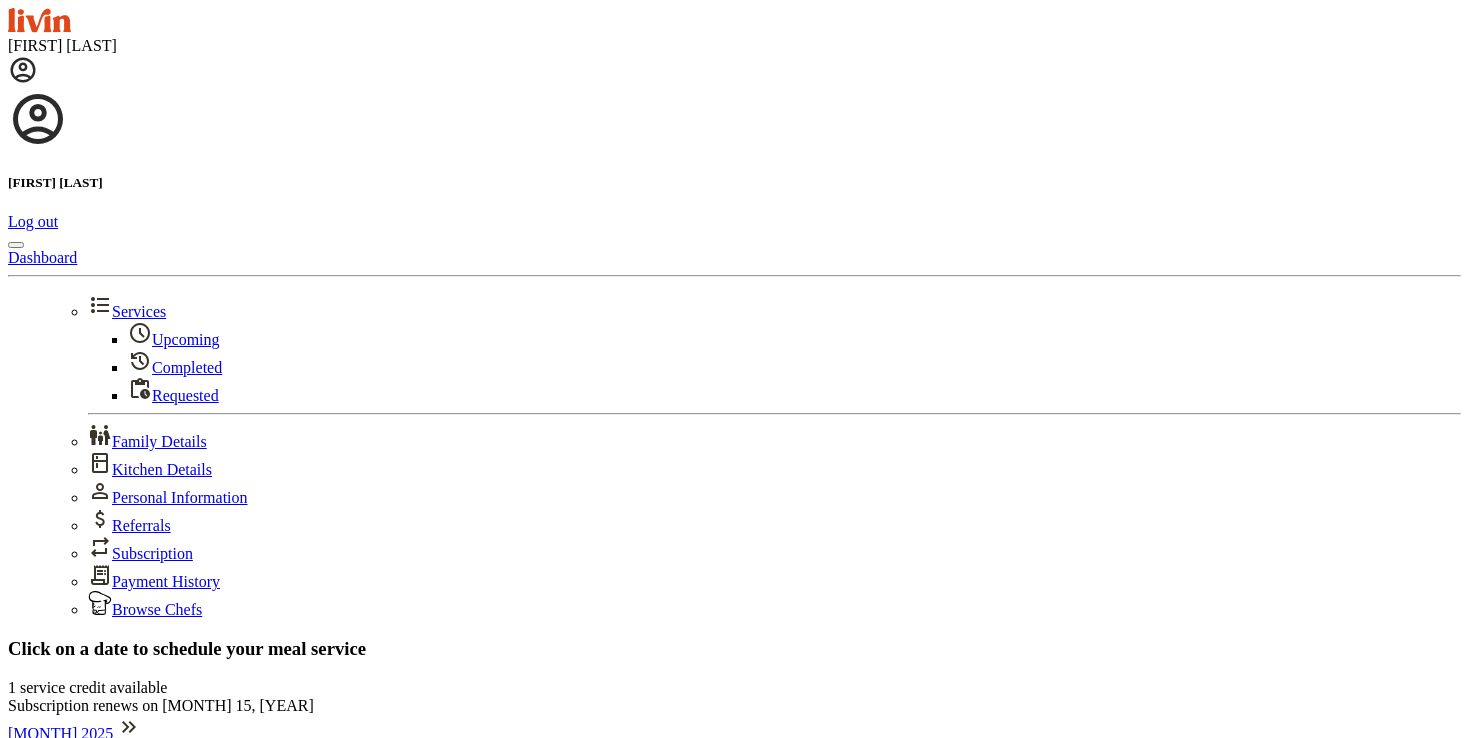 click on "*******
*******
*******
*******
*******
*******
********
********
********
********
********
********
*******
*******
*******
*******
*******
*******
*******
*******
*******
*******
*******
*******
*******
*******
*******
*******
*******
*******
********" at bounding box center [732, 1256] 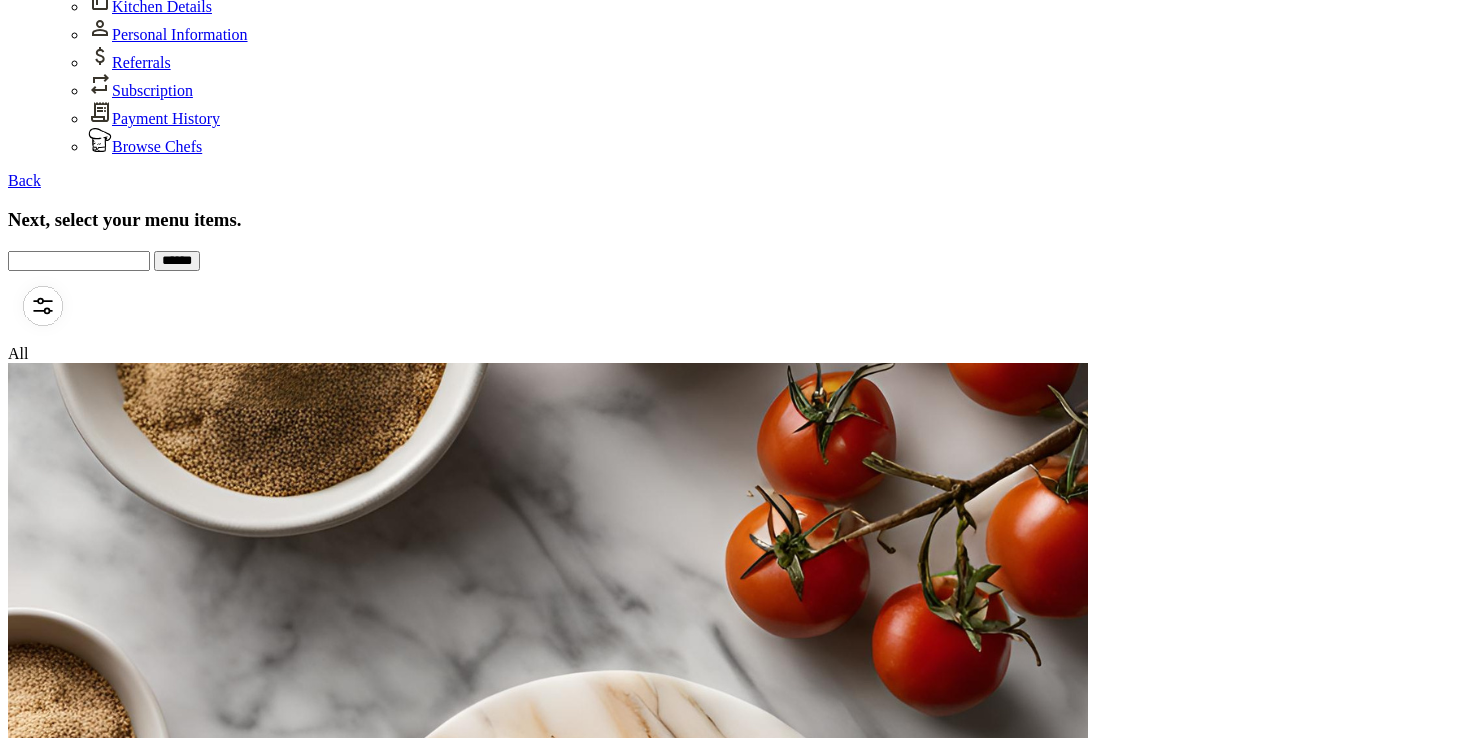 scroll, scrollTop: 452, scrollLeft: 0, axis: vertical 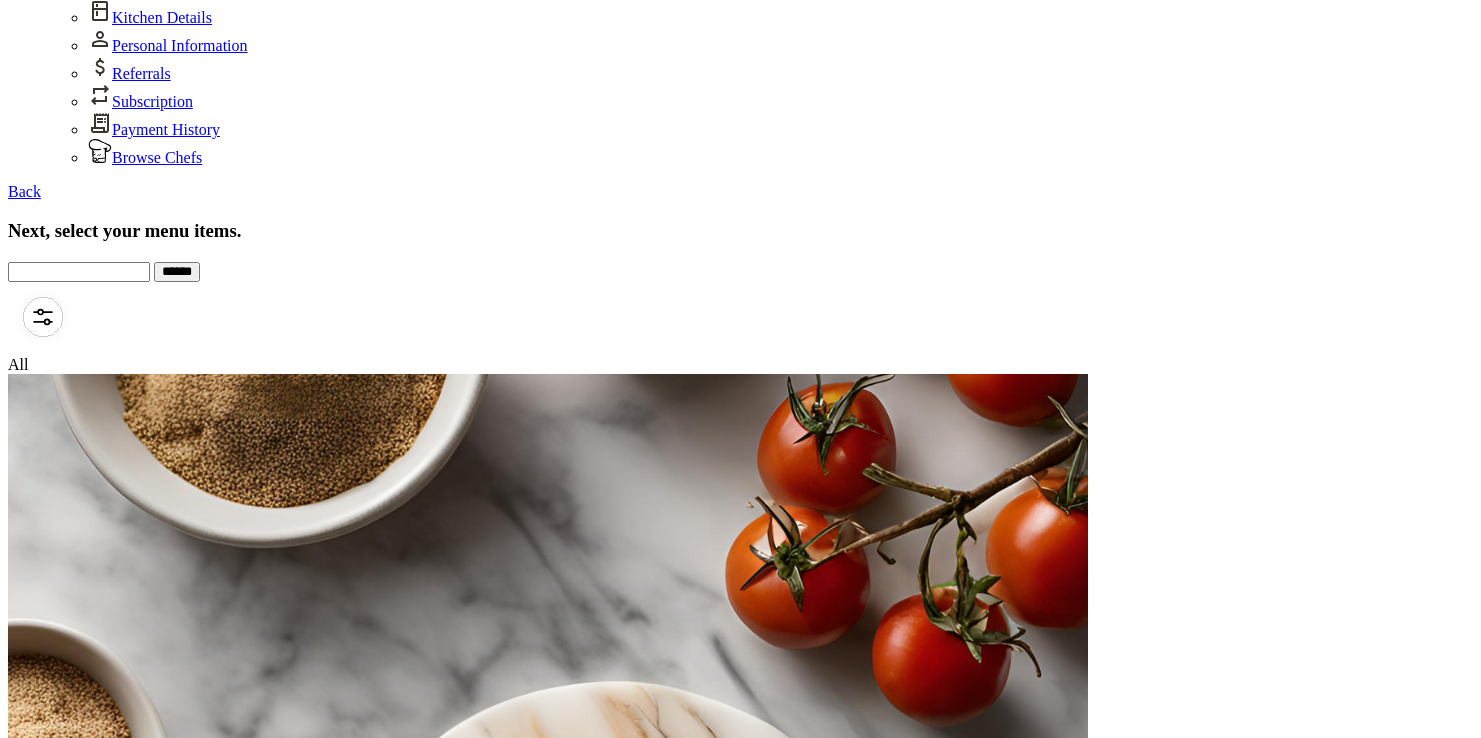 click on "Select" at bounding box center (27, 4902) 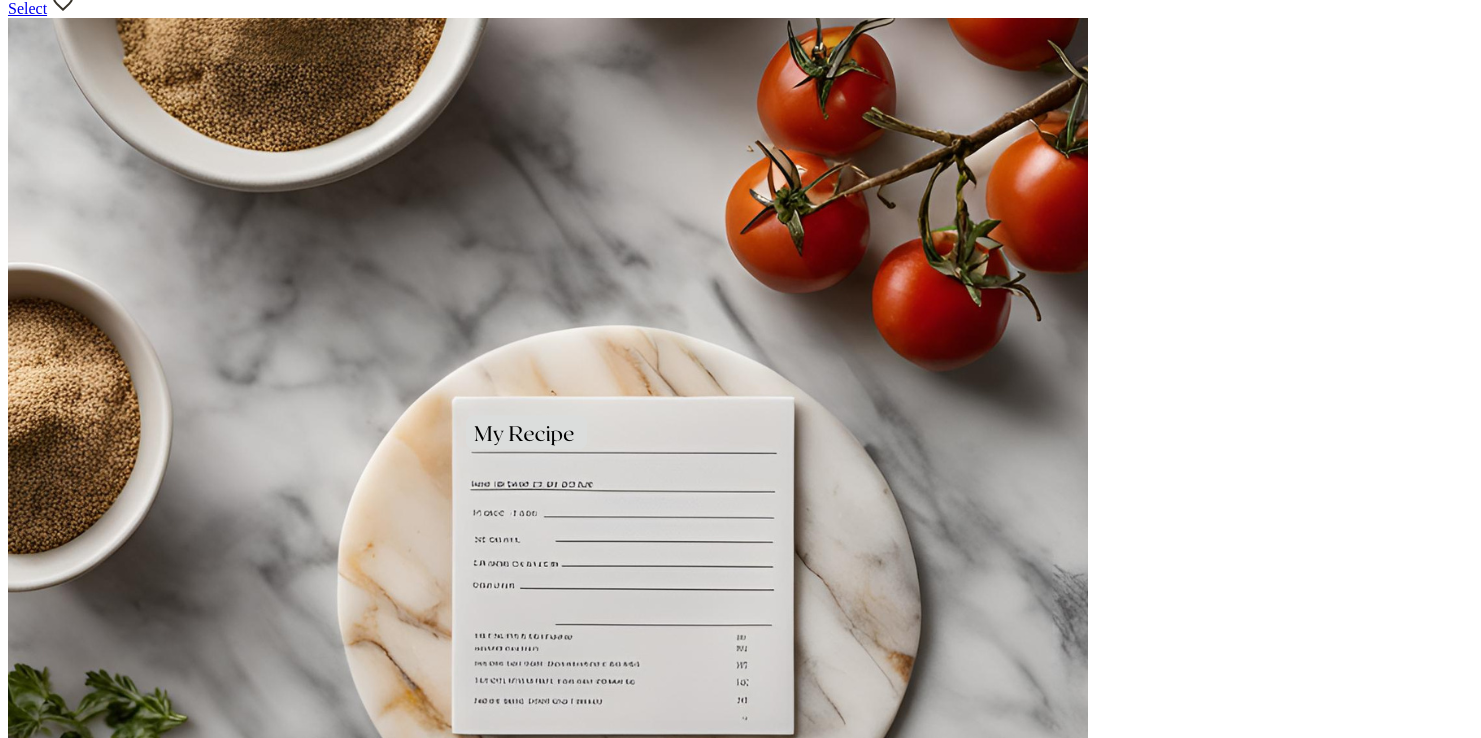 scroll, scrollTop: 1941, scrollLeft: 0, axis: vertical 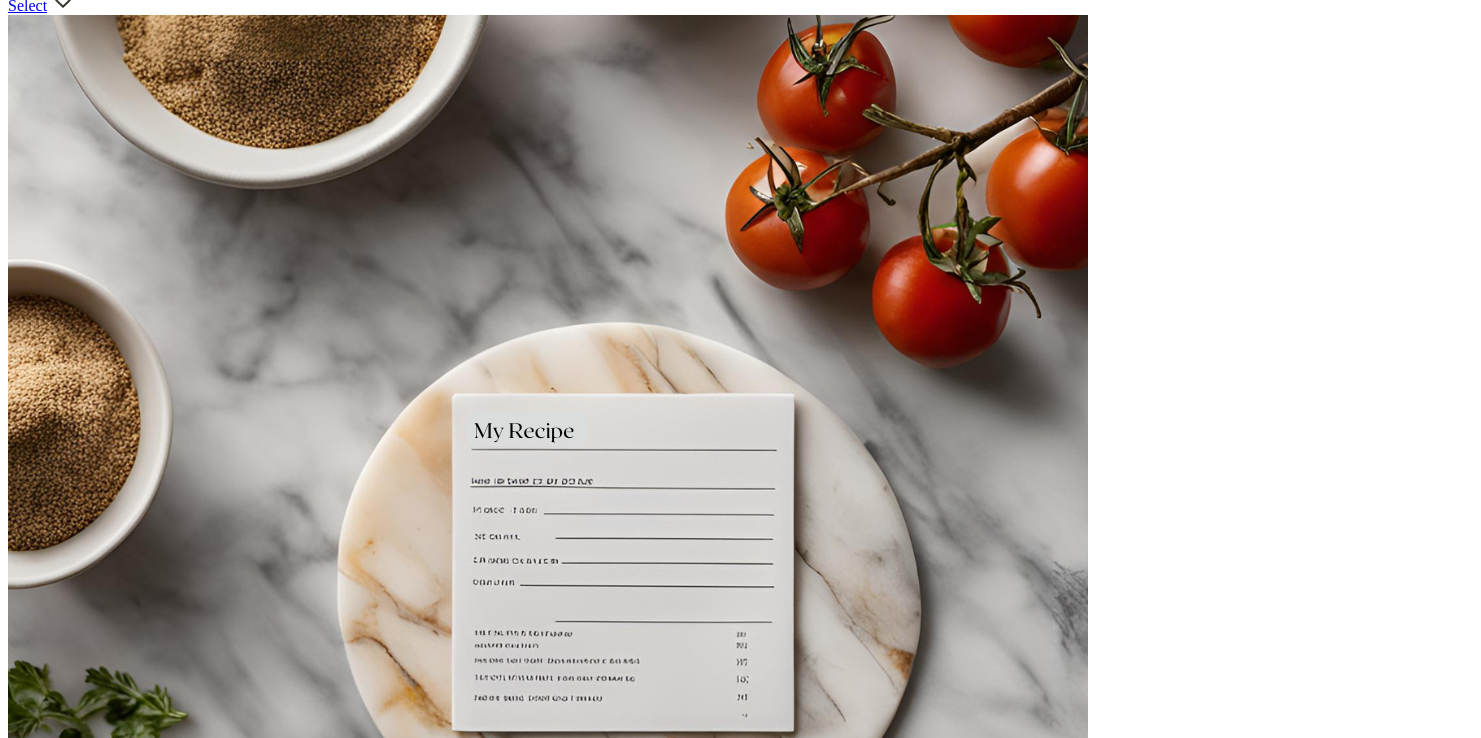 click on "2" at bounding box center [52, 19349] 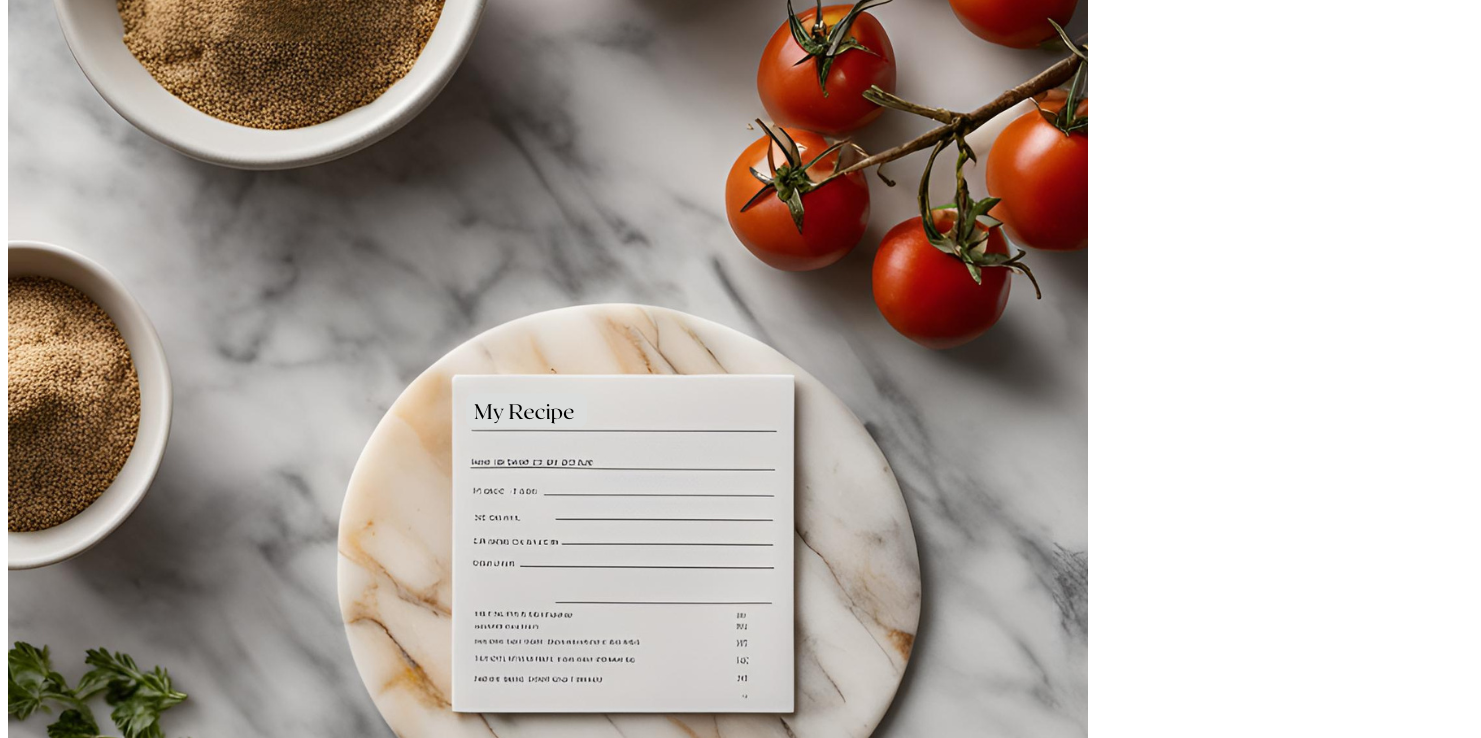 scroll, scrollTop: 1957, scrollLeft: 0, axis: vertical 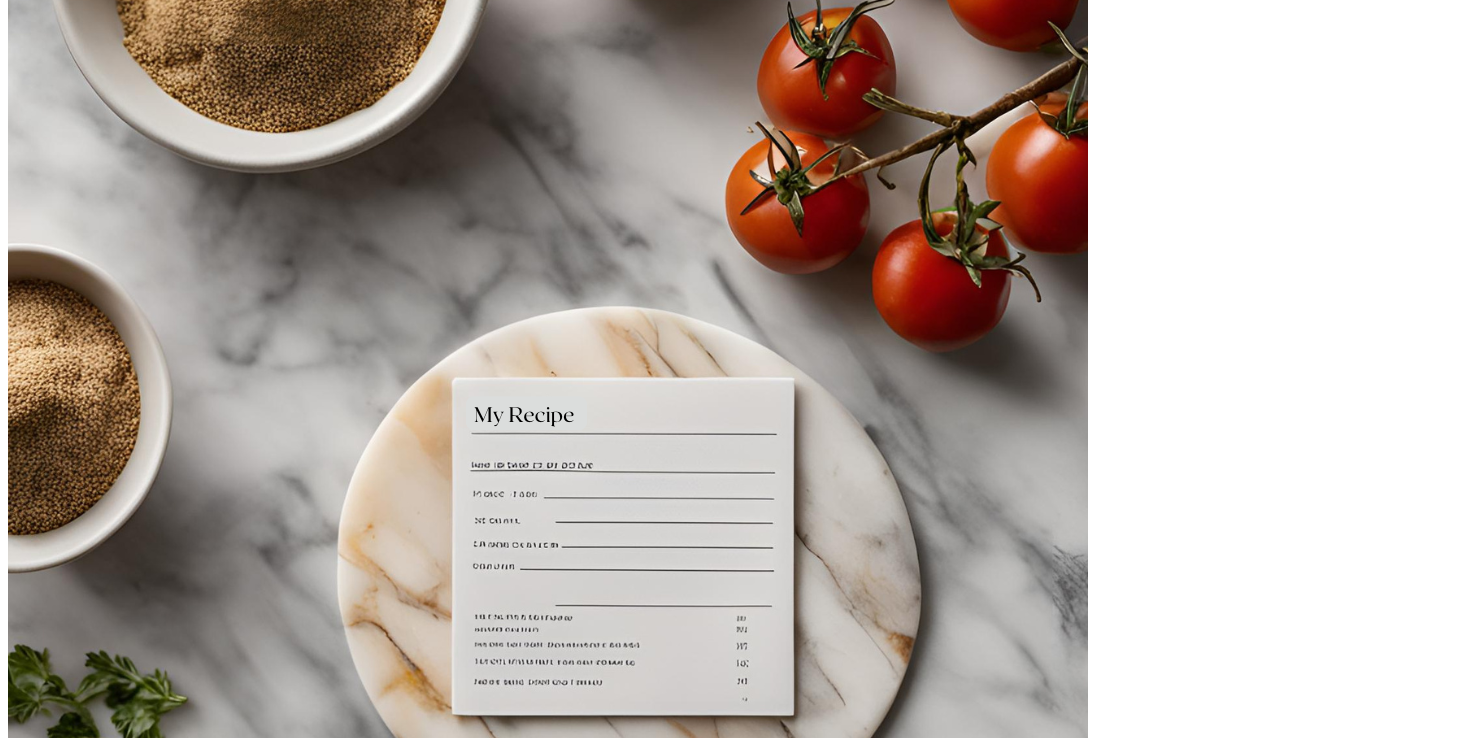 click on "3" at bounding box center [52, 19372] 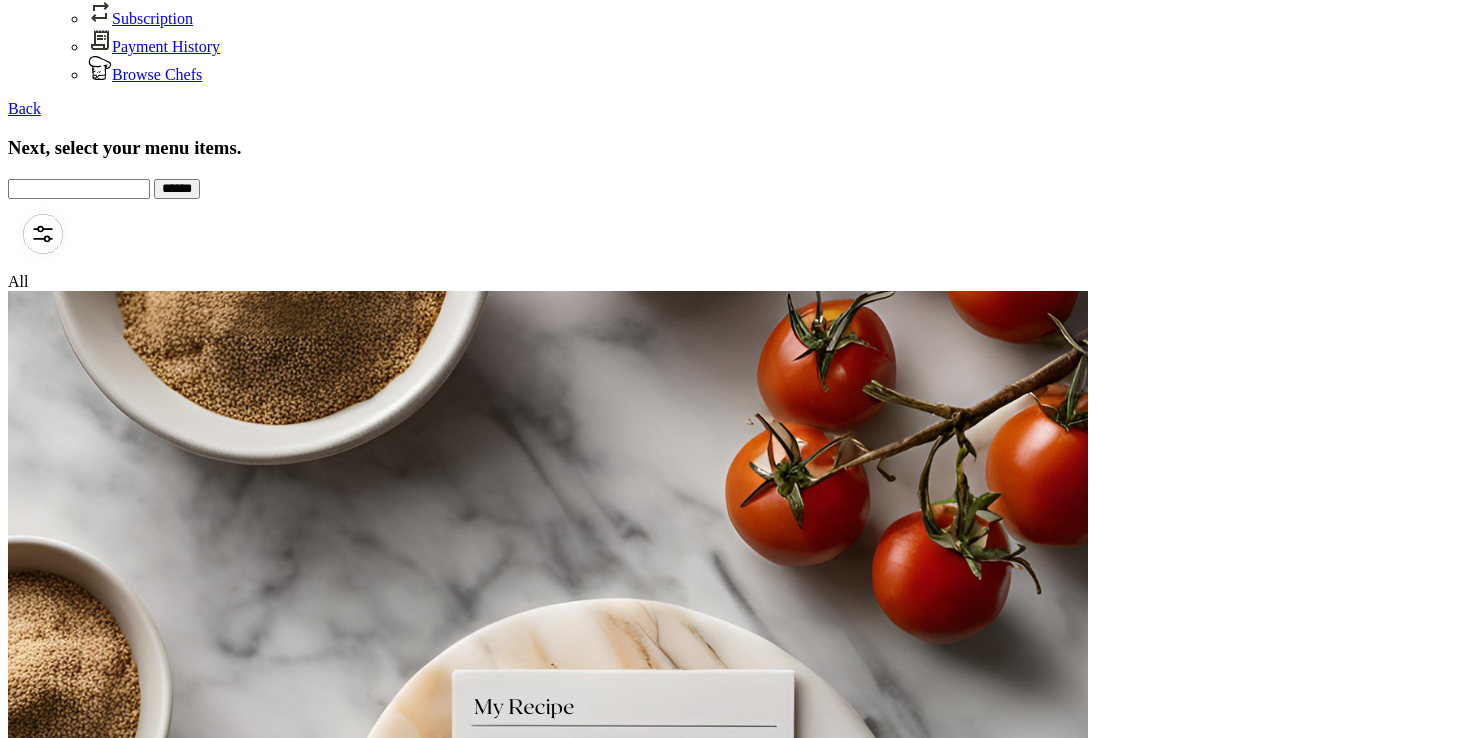 scroll, scrollTop: 592, scrollLeft: 0, axis: vertical 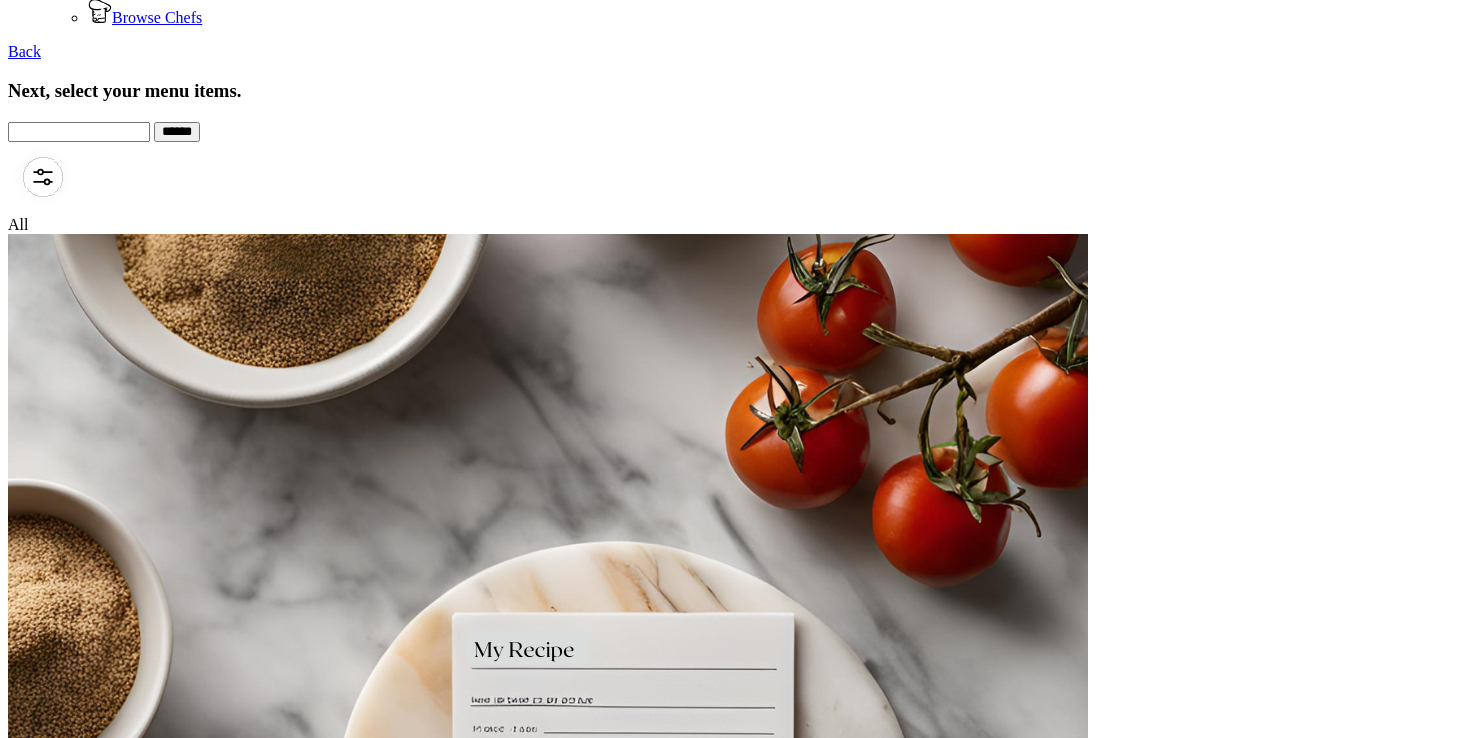 click on "Select" at bounding box center [27, 7566] 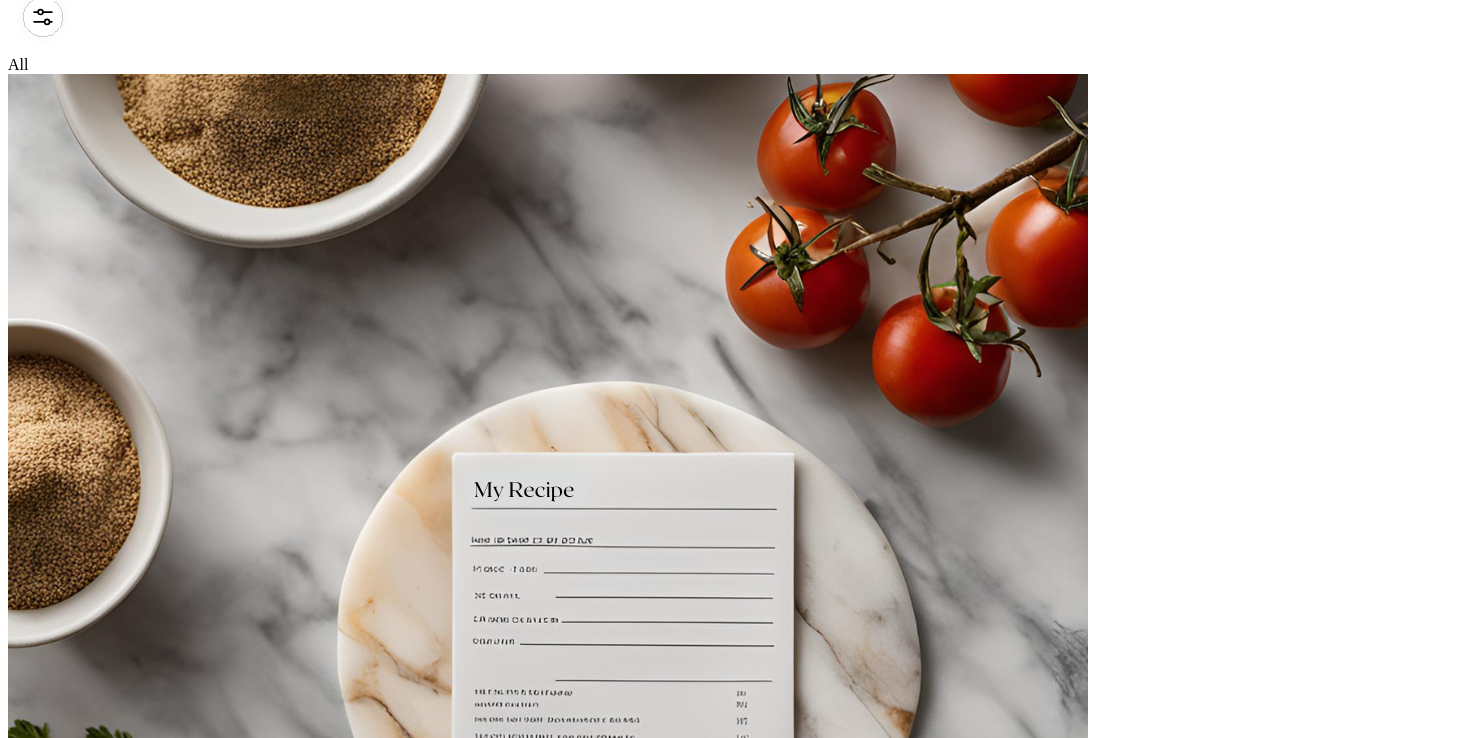 scroll, scrollTop: 781, scrollLeft: 0, axis: vertical 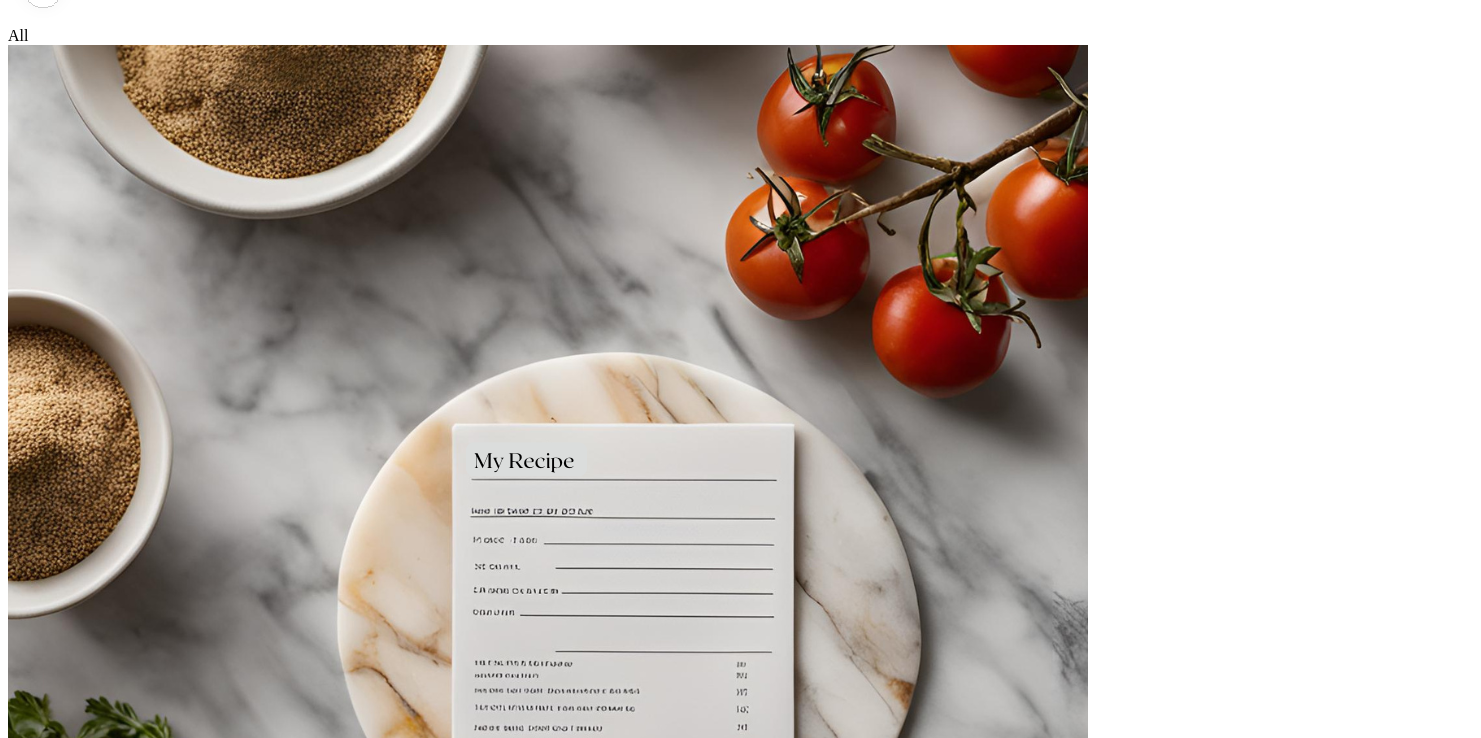 click on "1" at bounding box center (52, 10103) 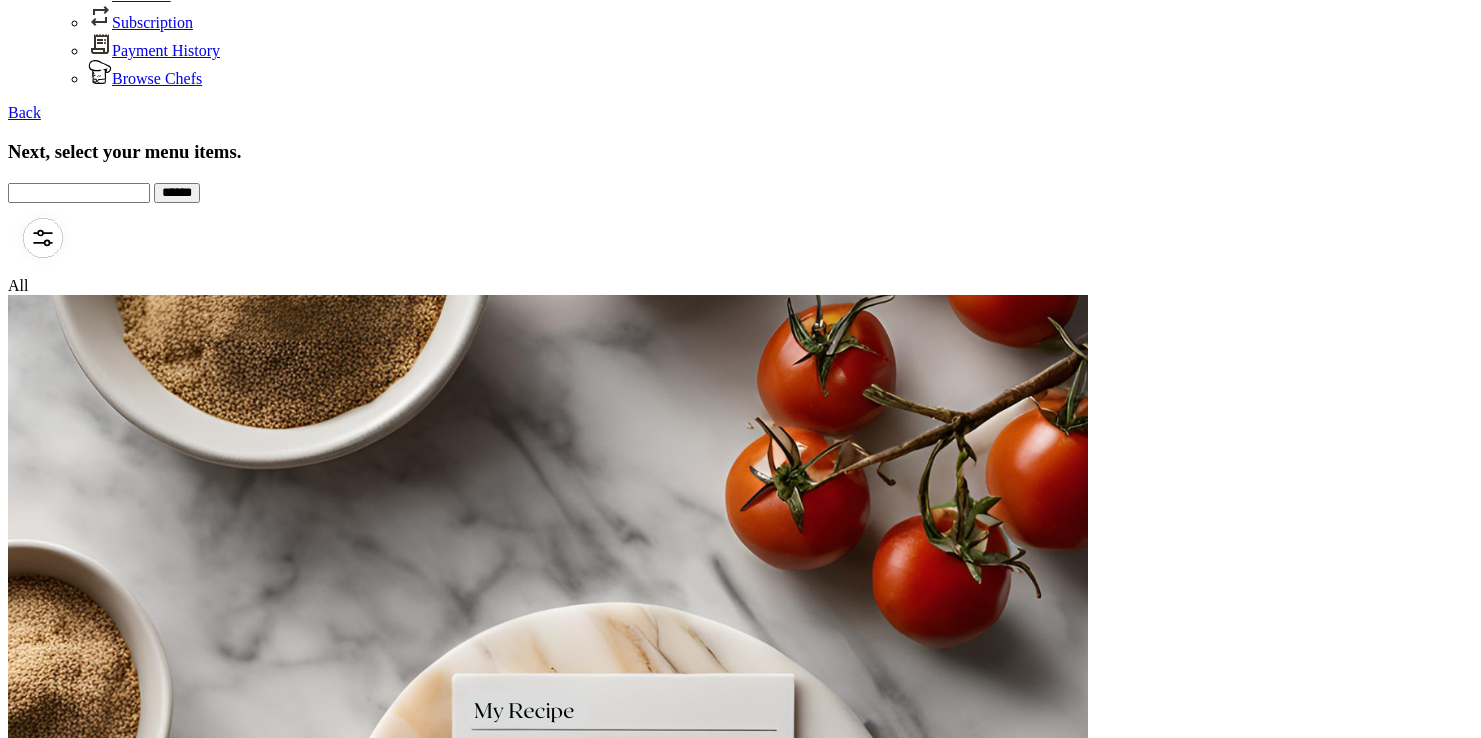 scroll, scrollTop: 533, scrollLeft: 0, axis: vertical 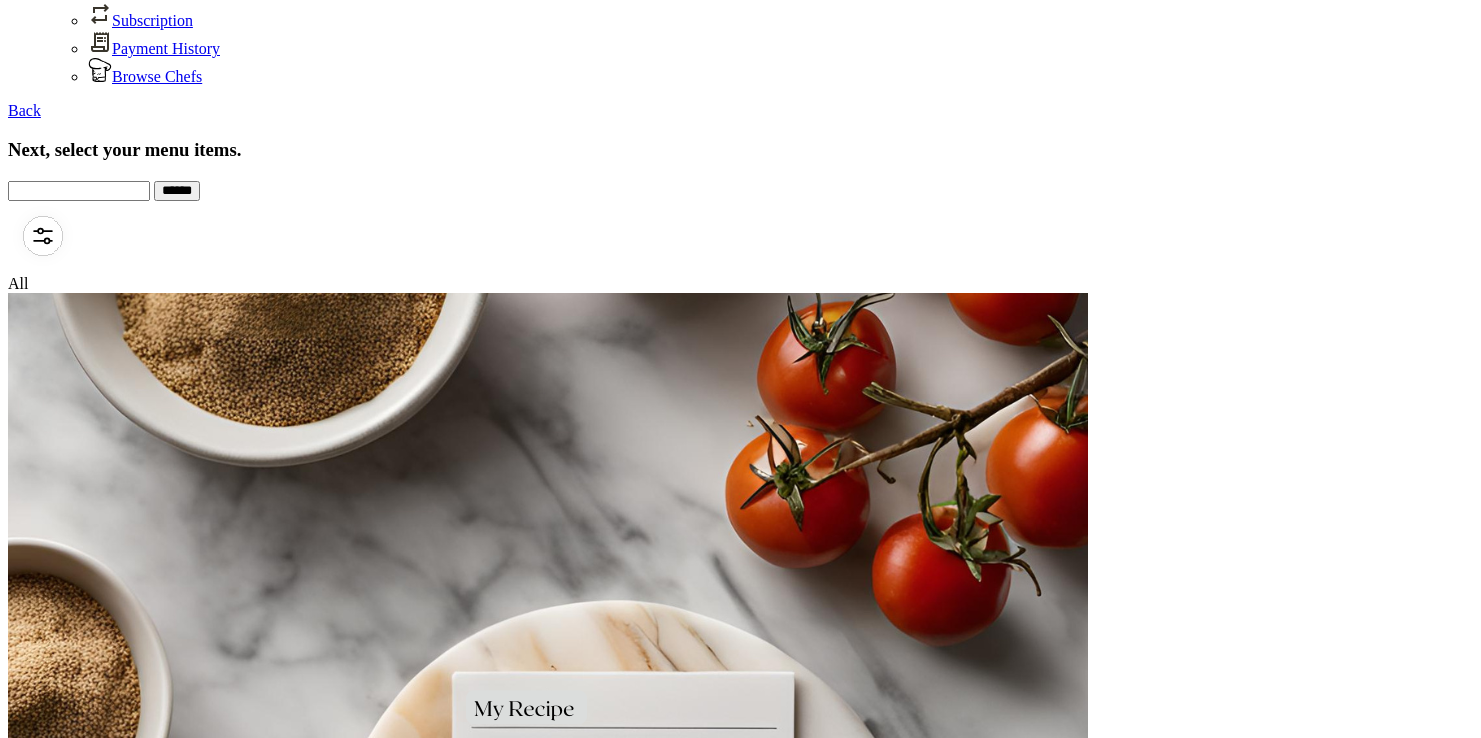 click on "Select" at bounding box center [27, 5969] 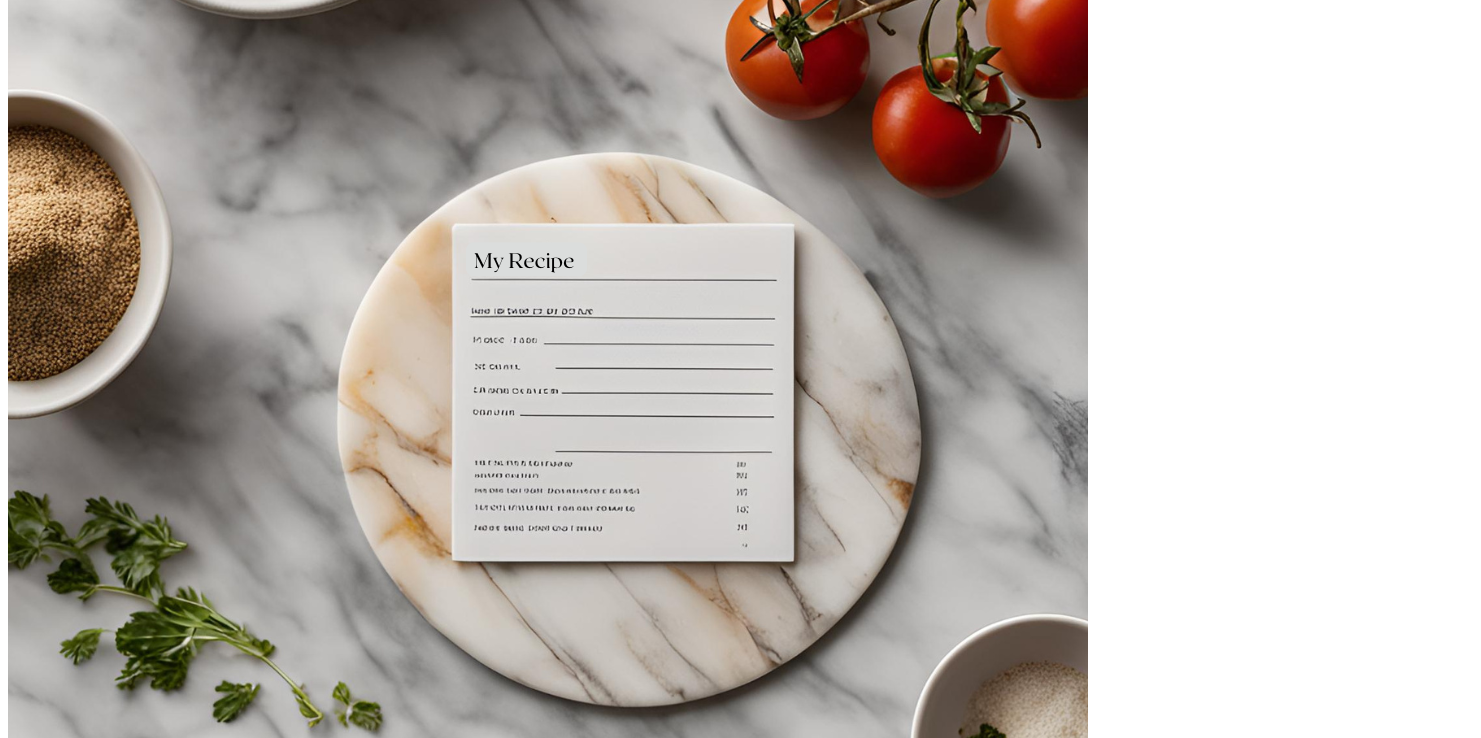 scroll, scrollTop: 982, scrollLeft: 0, axis: vertical 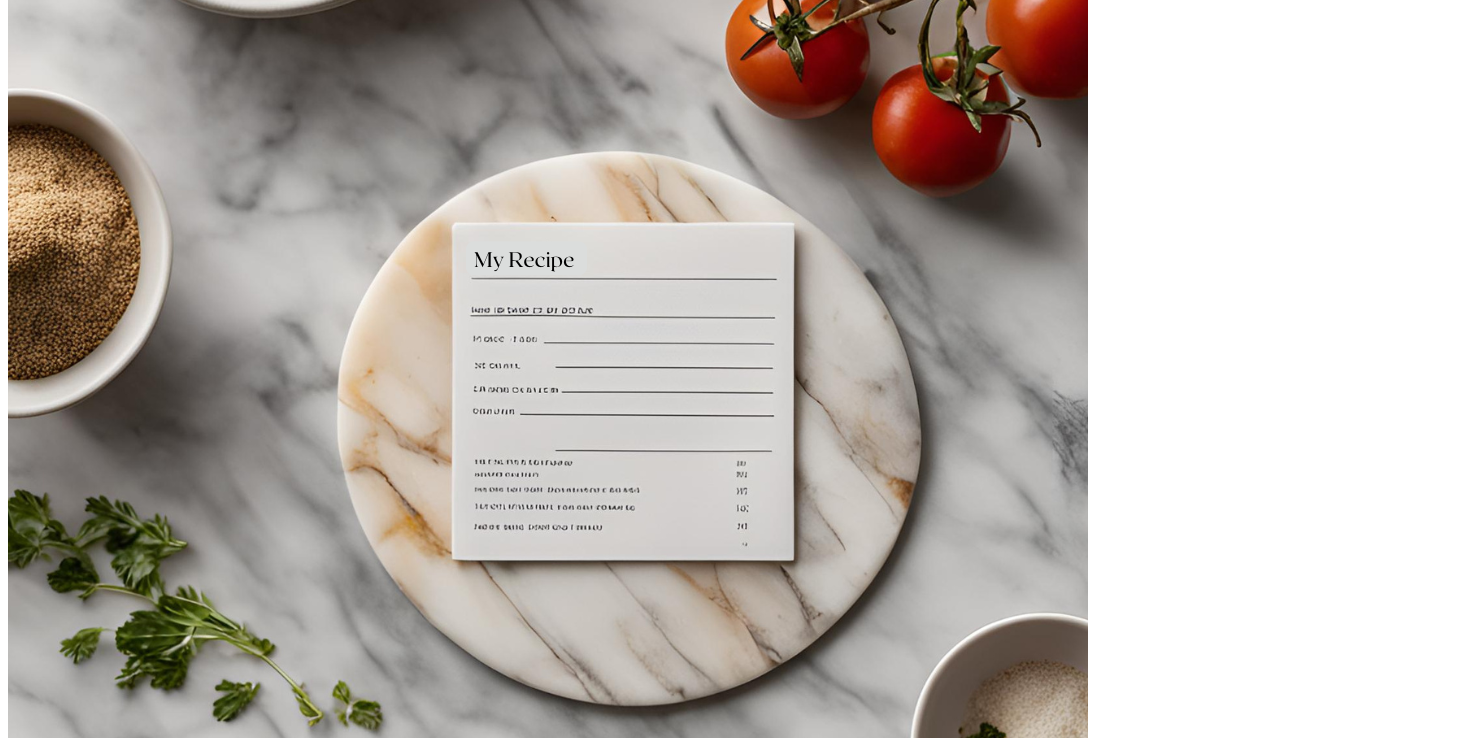 click on "Select" at bounding box center (27, 9472) 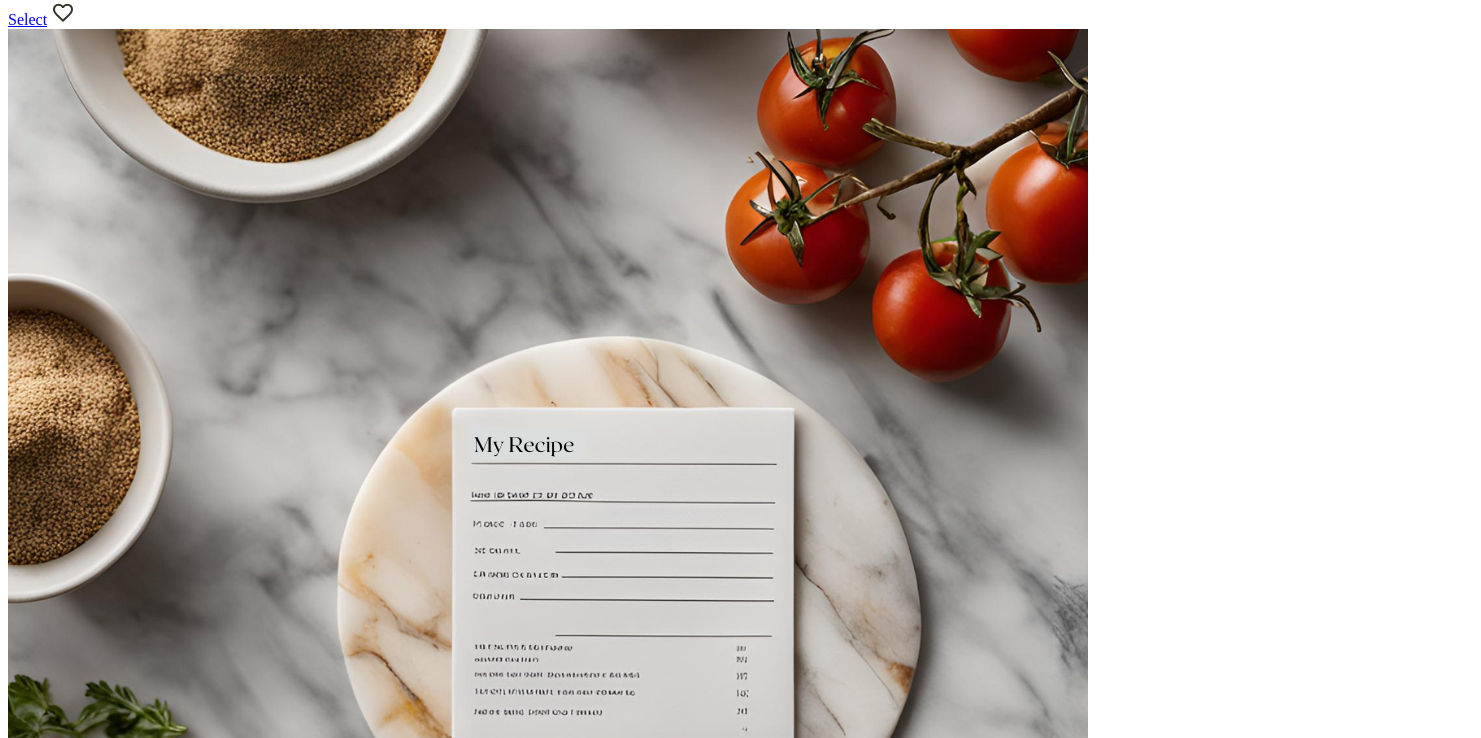 scroll, scrollTop: 1956, scrollLeft: 0, axis: vertical 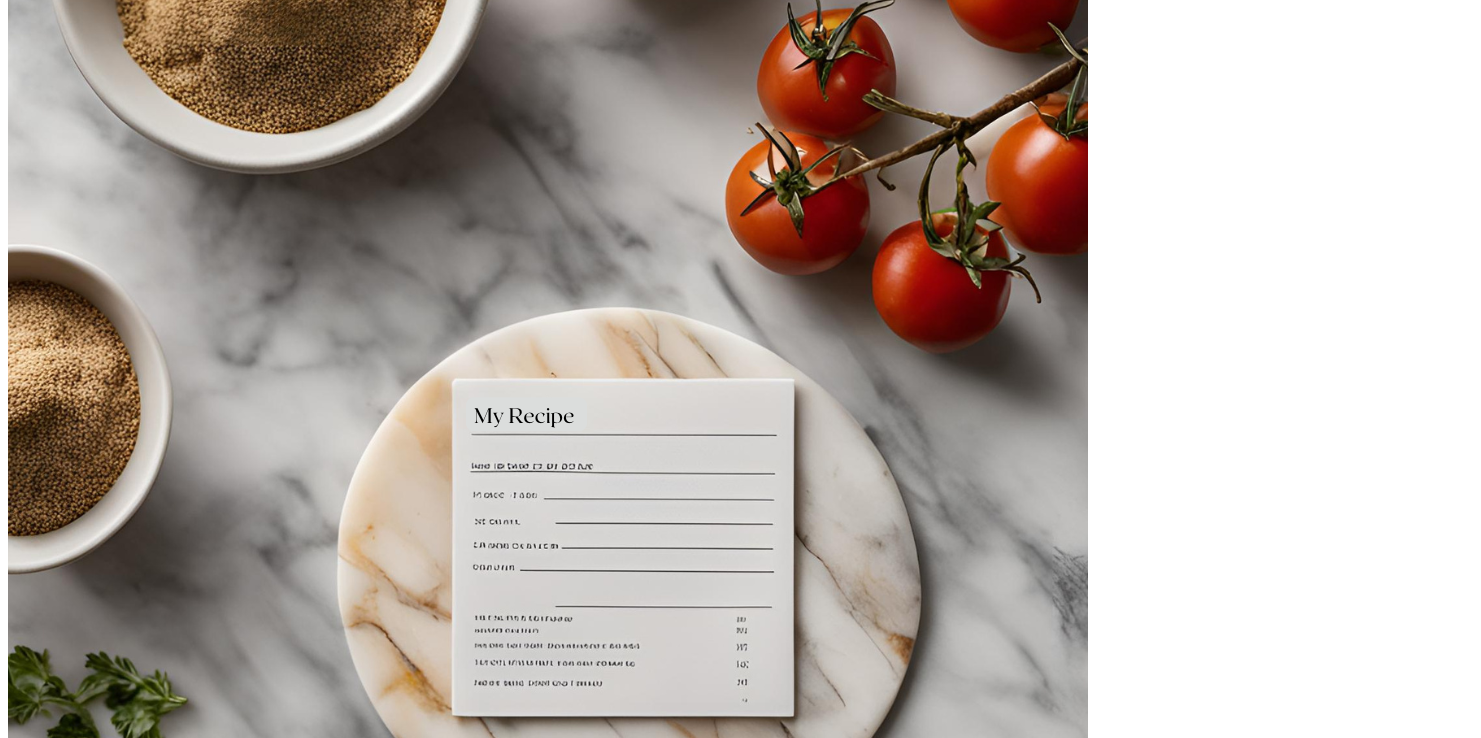 click on "Review selections" at bounding box center (740, 19542) 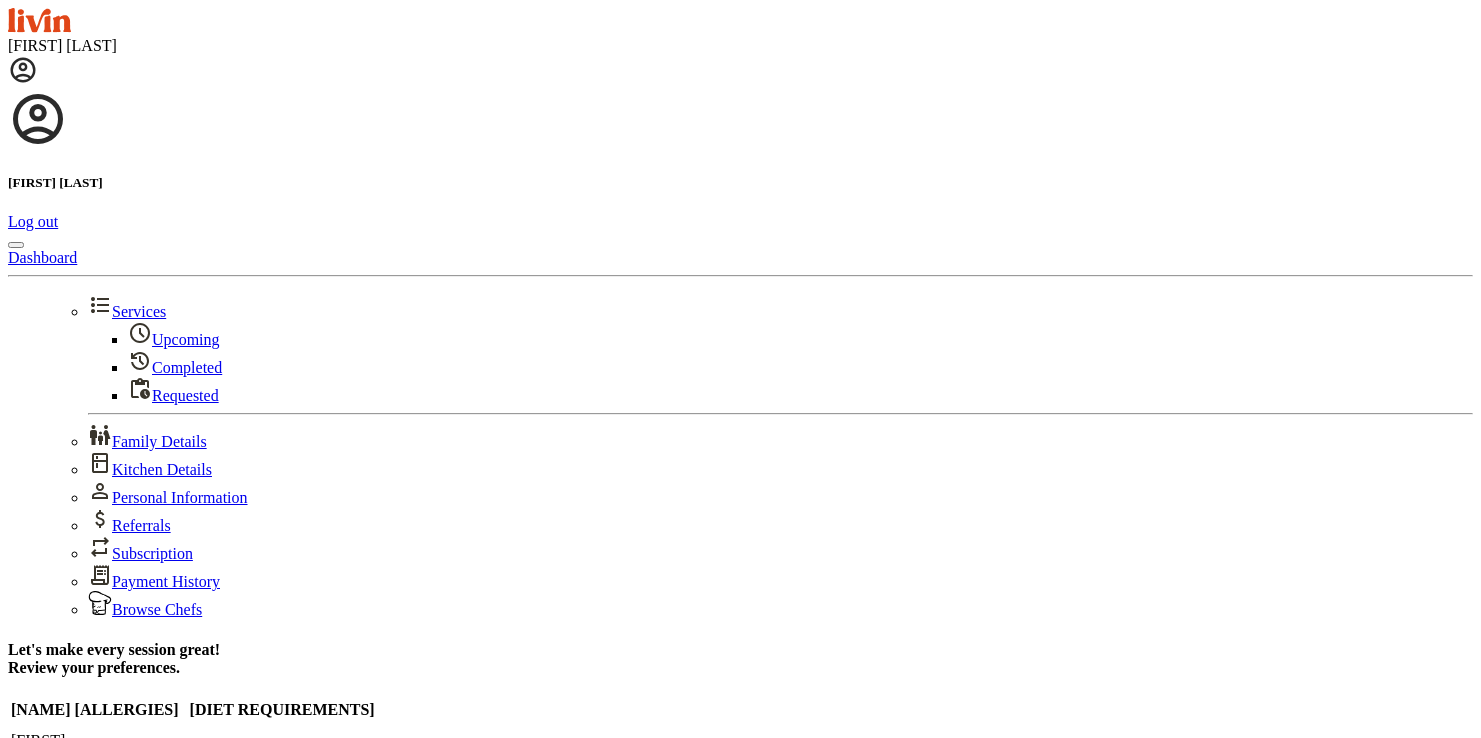 scroll, scrollTop: 0, scrollLeft: 0, axis: both 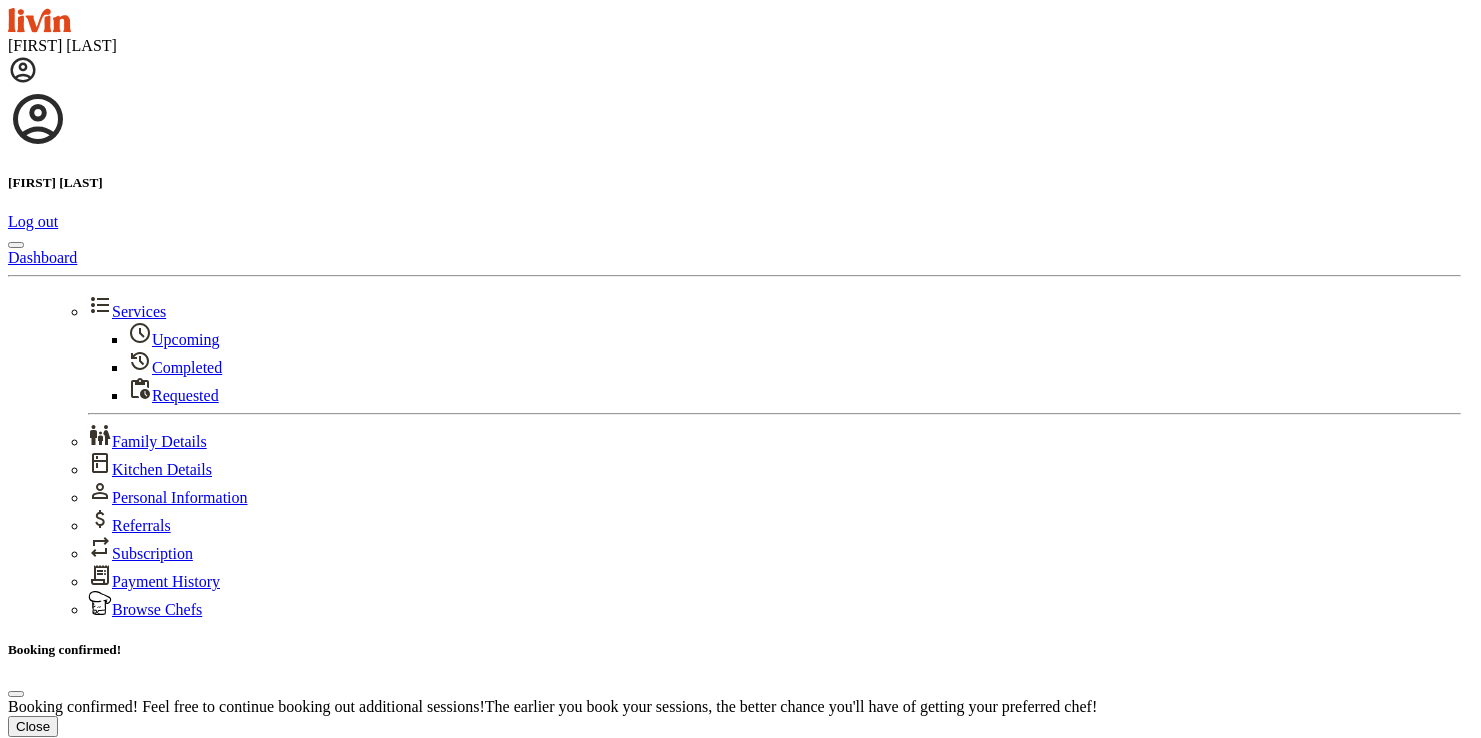 click on "Close" at bounding box center [33, 726] 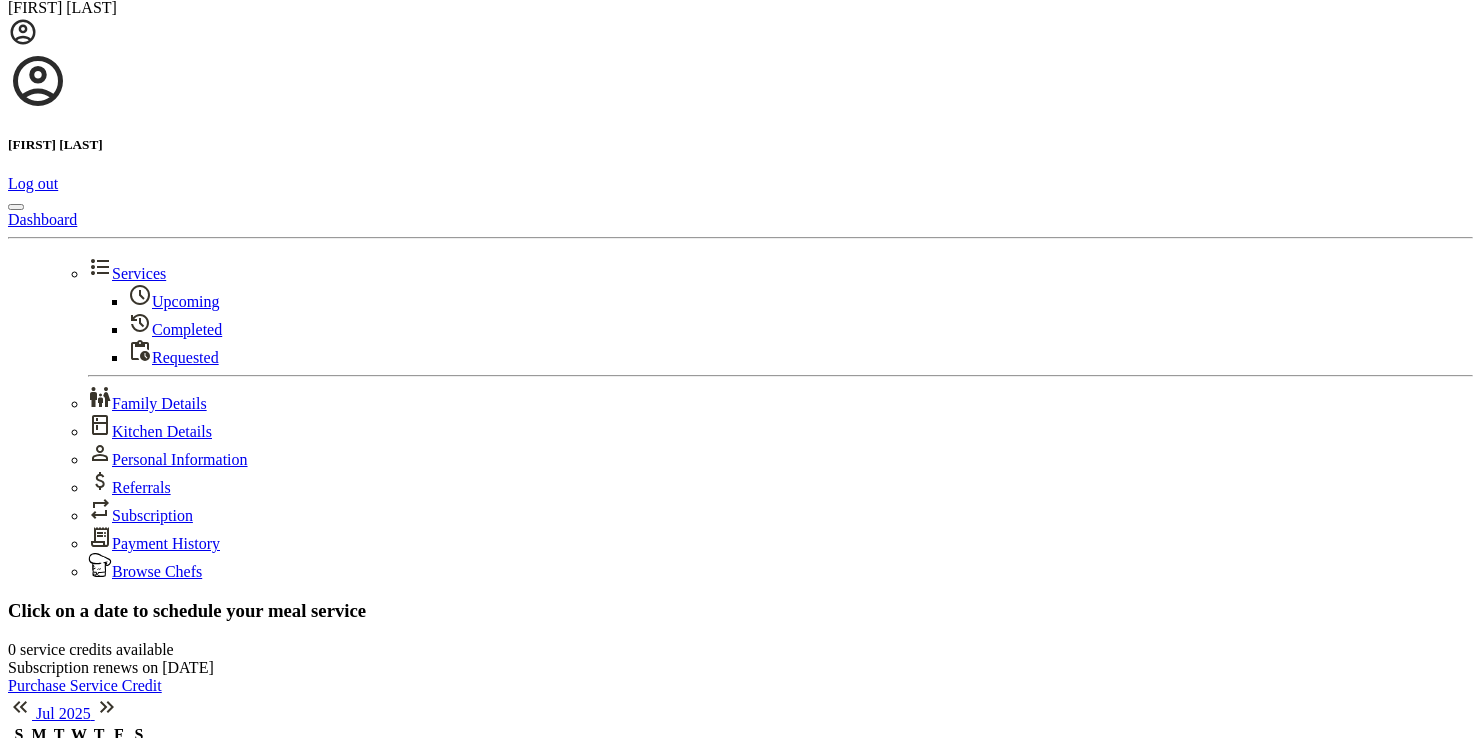 scroll, scrollTop: 40, scrollLeft: 0, axis: vertical 